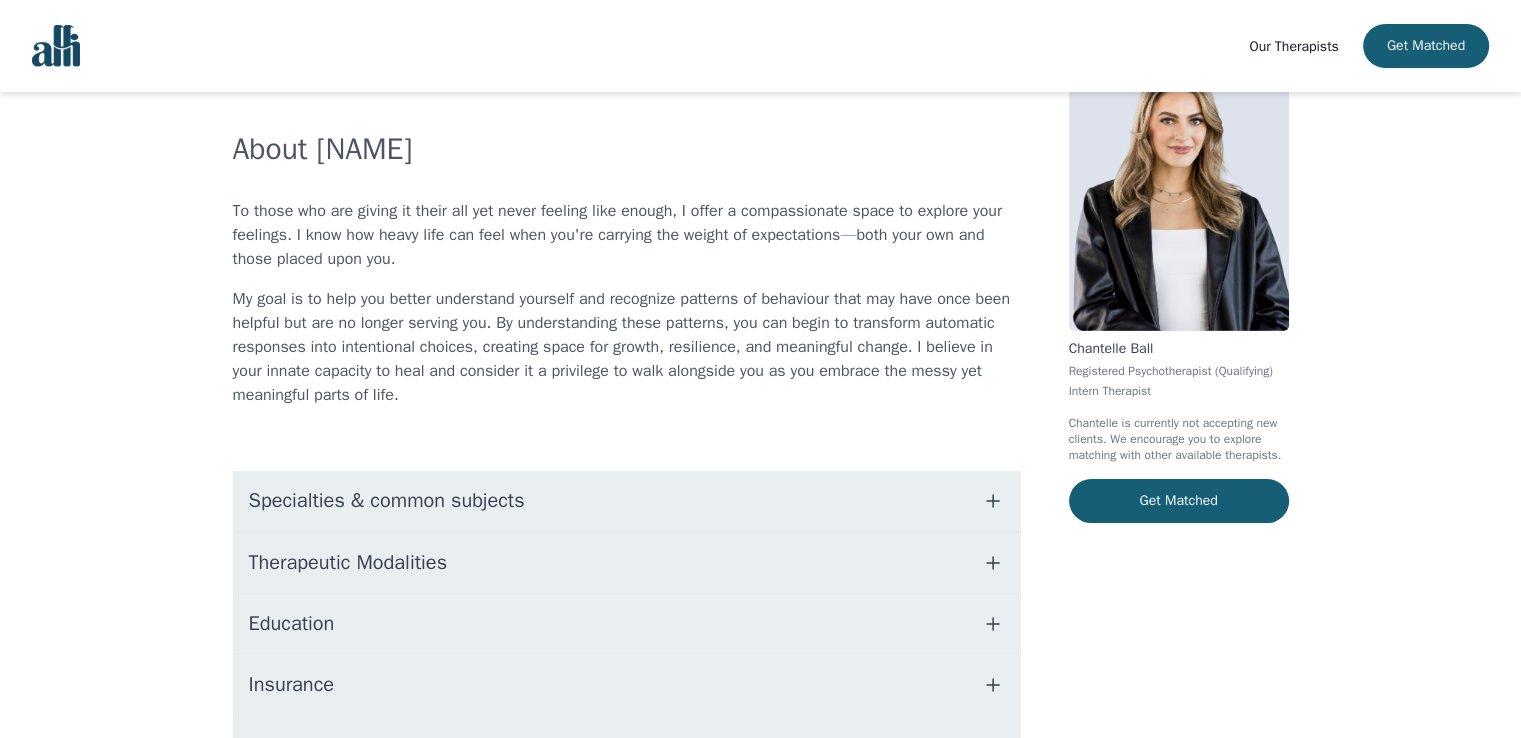 scroll, scrollTop: 94, scrollLeft: 0, axis: vertical 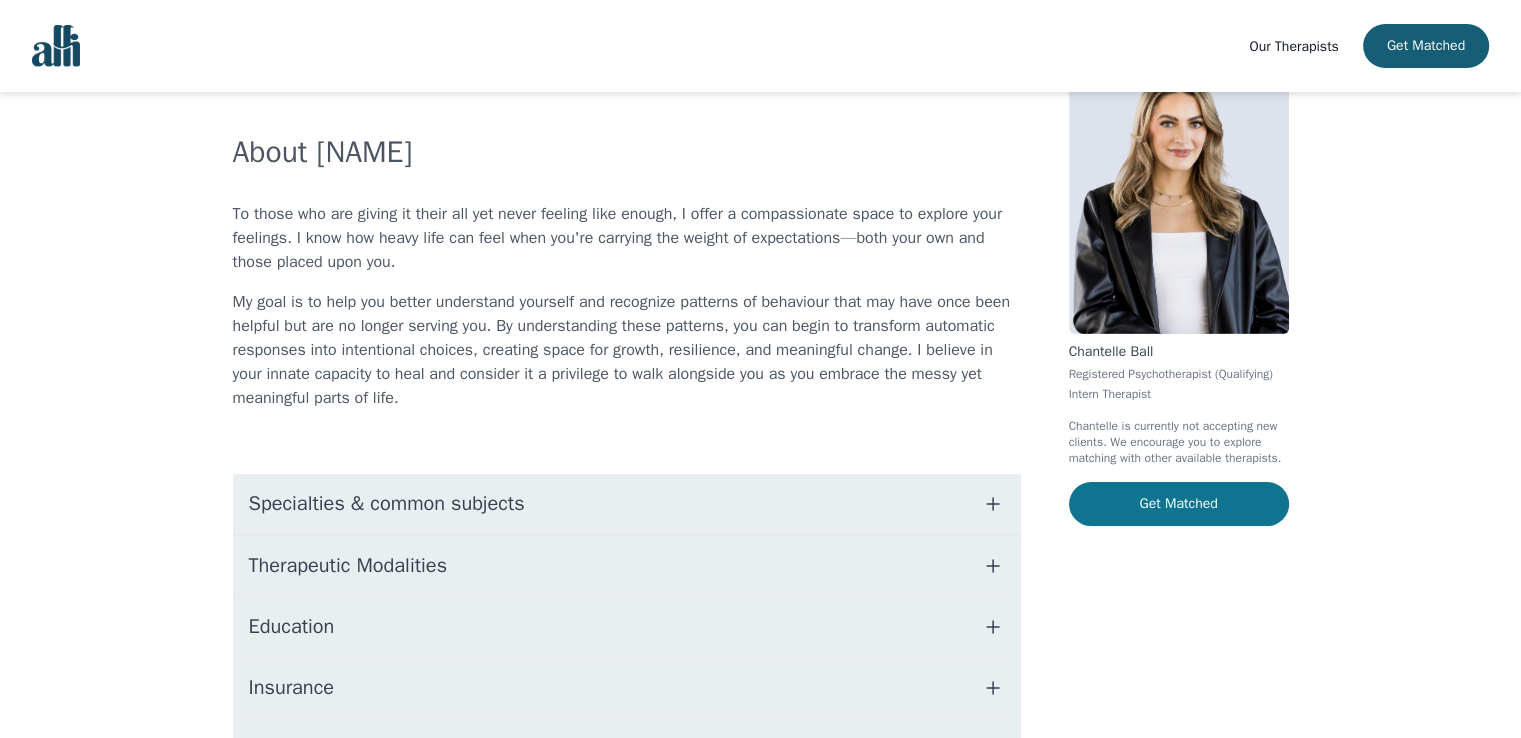 click on "Get Matched" at bounding box center (1179, 504) 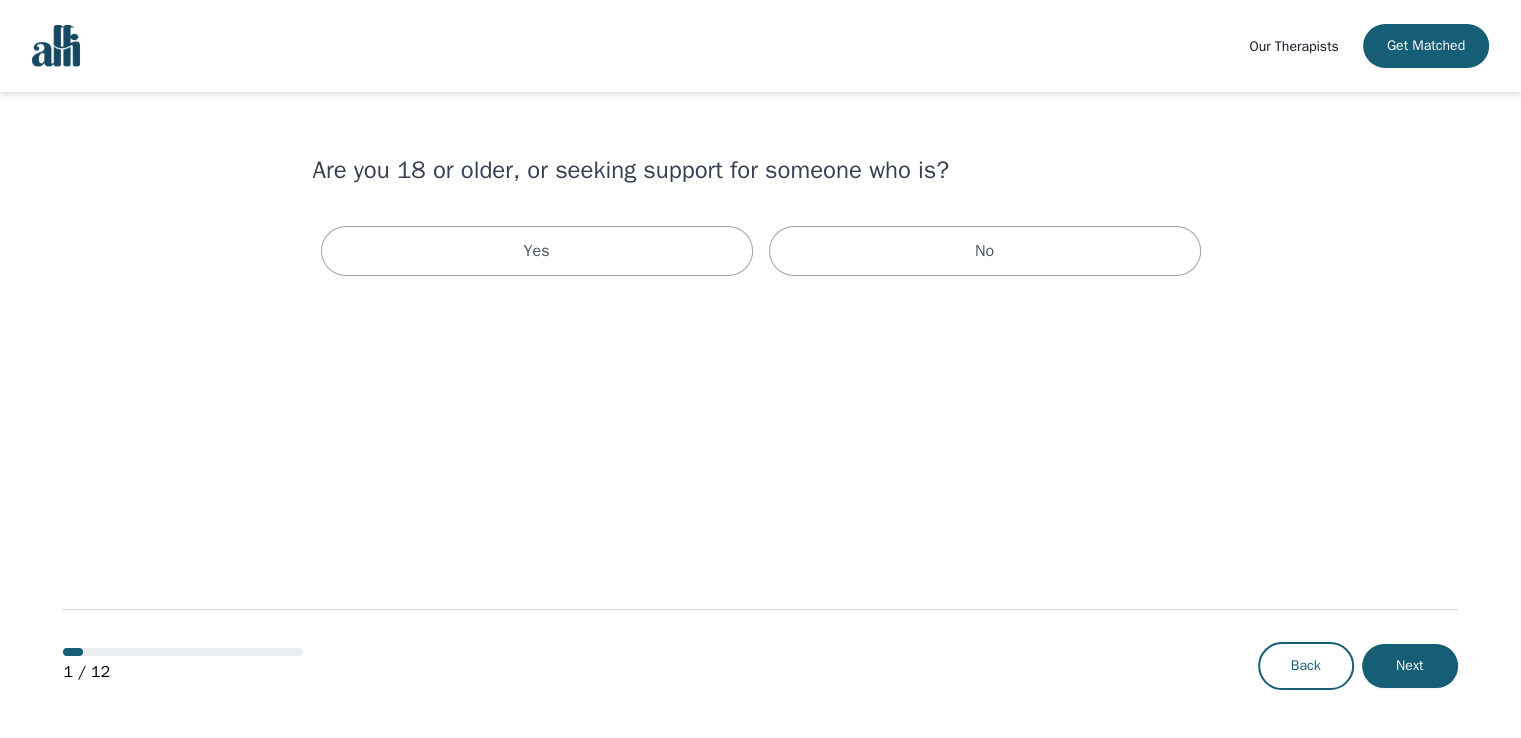 scroll, scrollTop: 0, scrollLeft: 0, axis: both 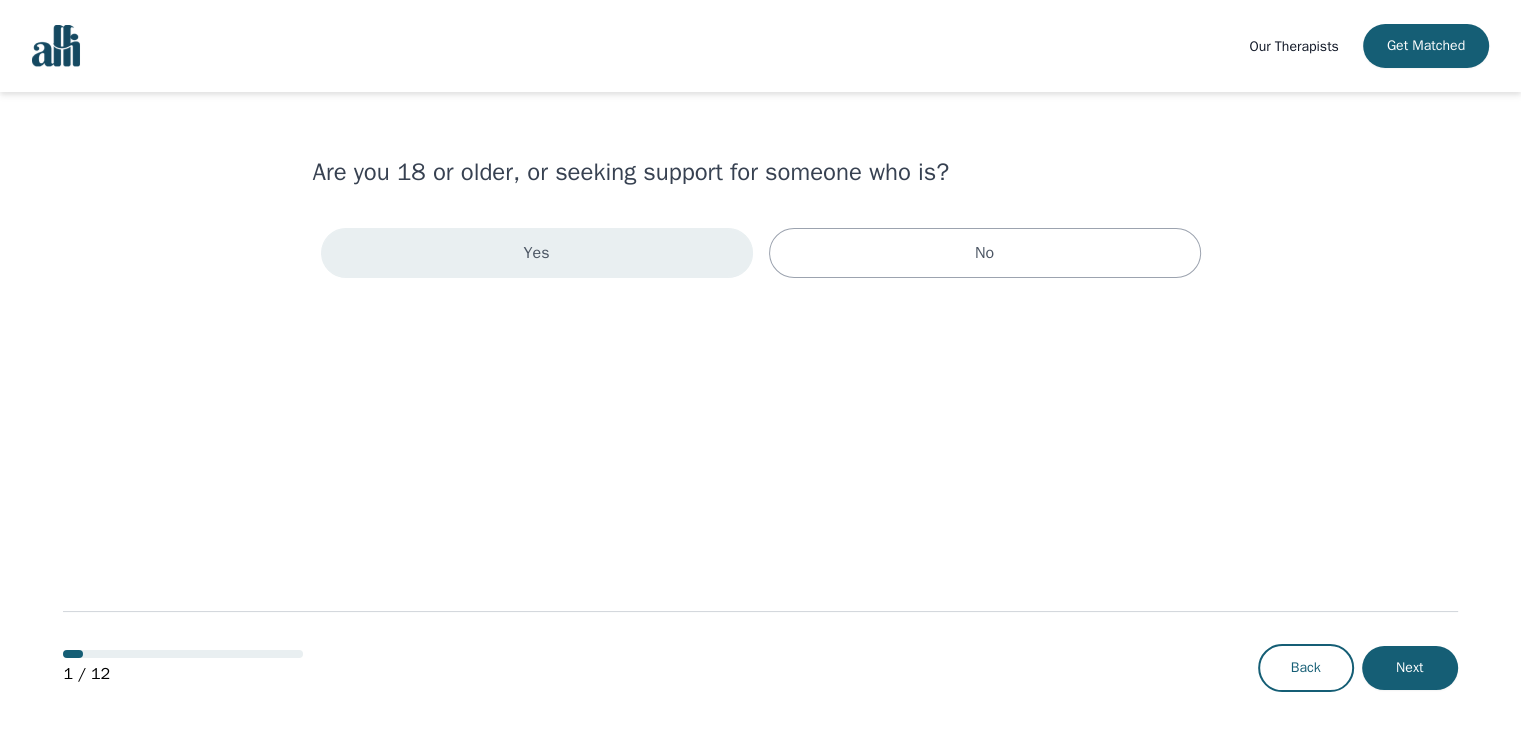 click on "Yes" at bounding box center (537, 253) 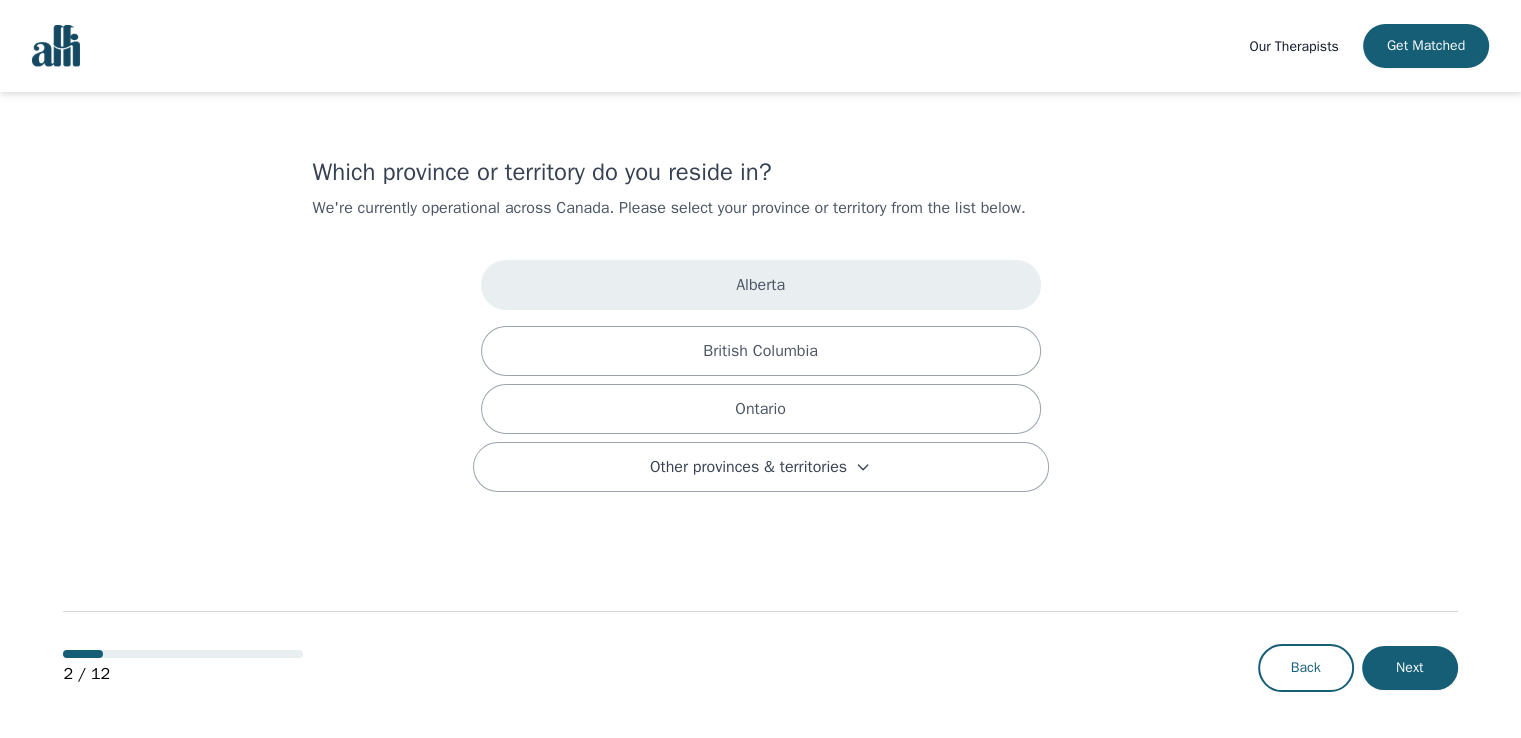 click on "Alberta" at bounding box center (760, 285) 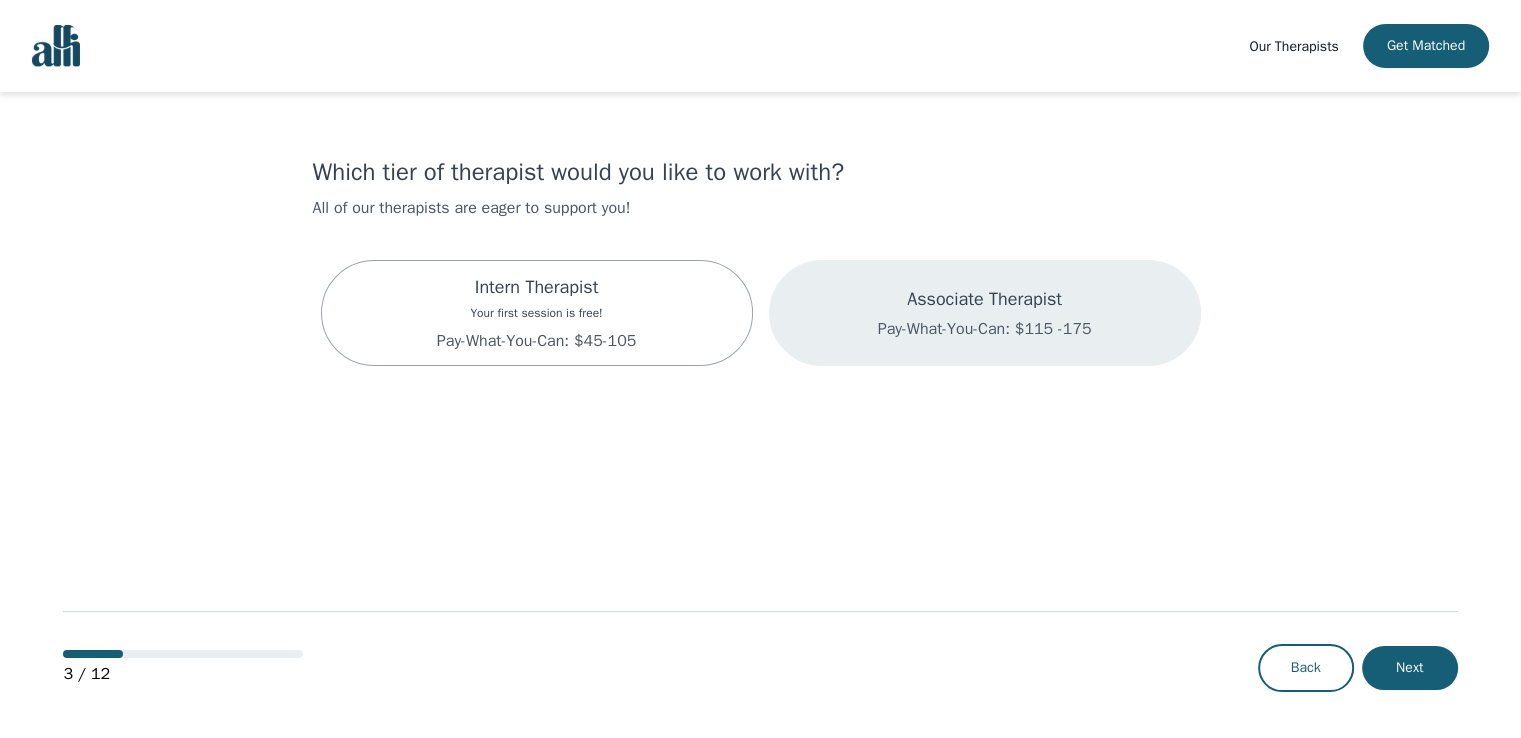click on "Associate Therapist Pay-What-You-Can: $115 -175" at bounding box center (536, 313) 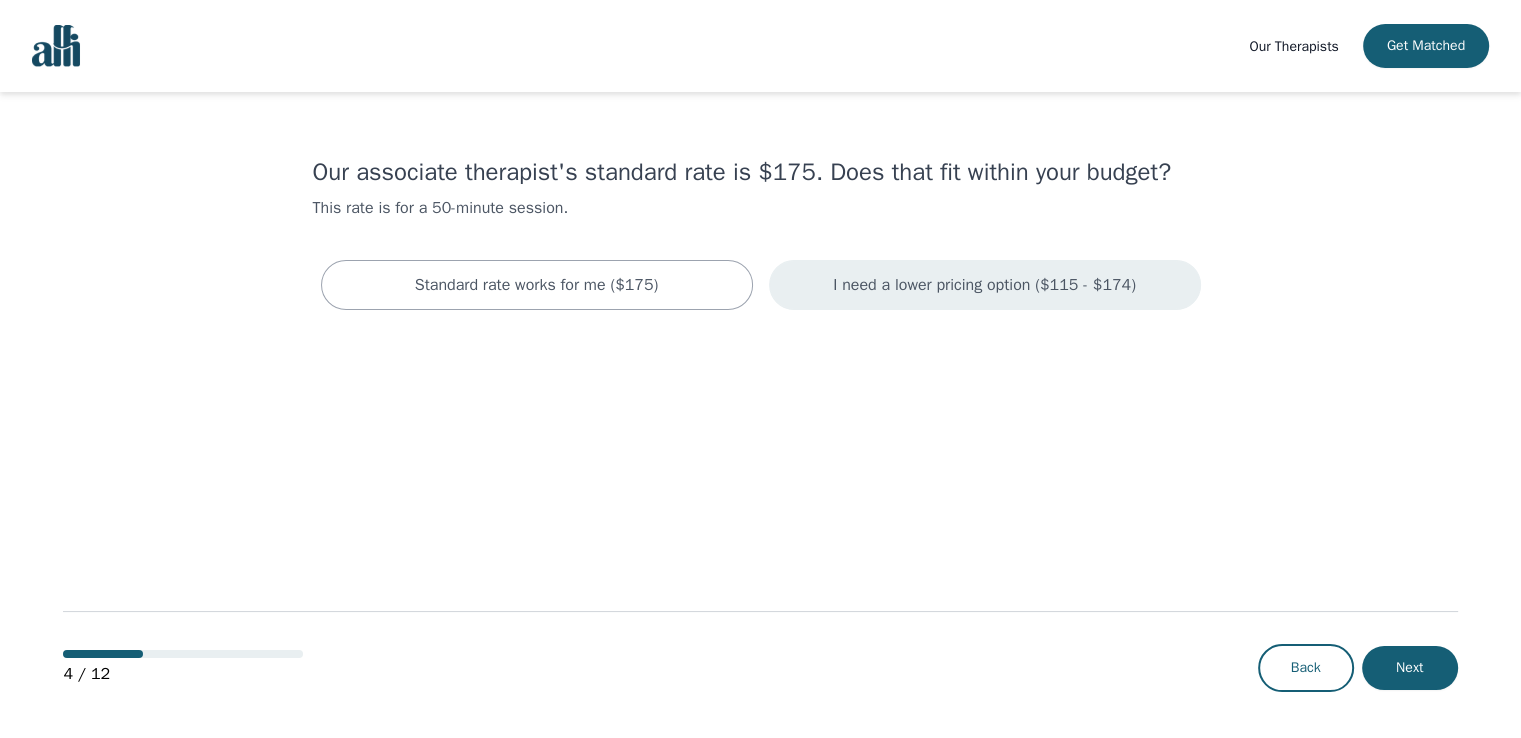 click on "I need a lower pricing option ($115 - $174)" at bounding box center (985, 285) 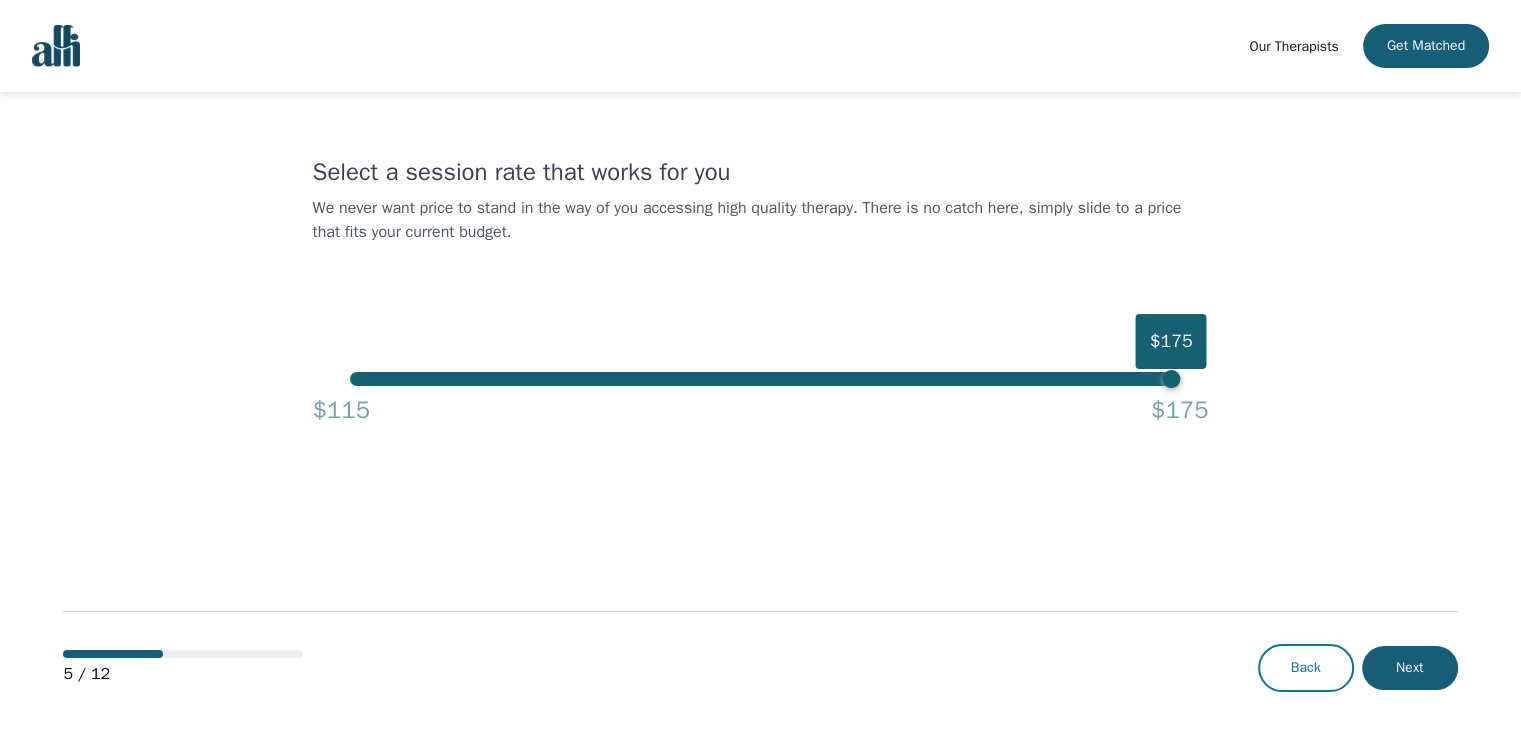 click on "Back" at bounding box center (1306, 668) 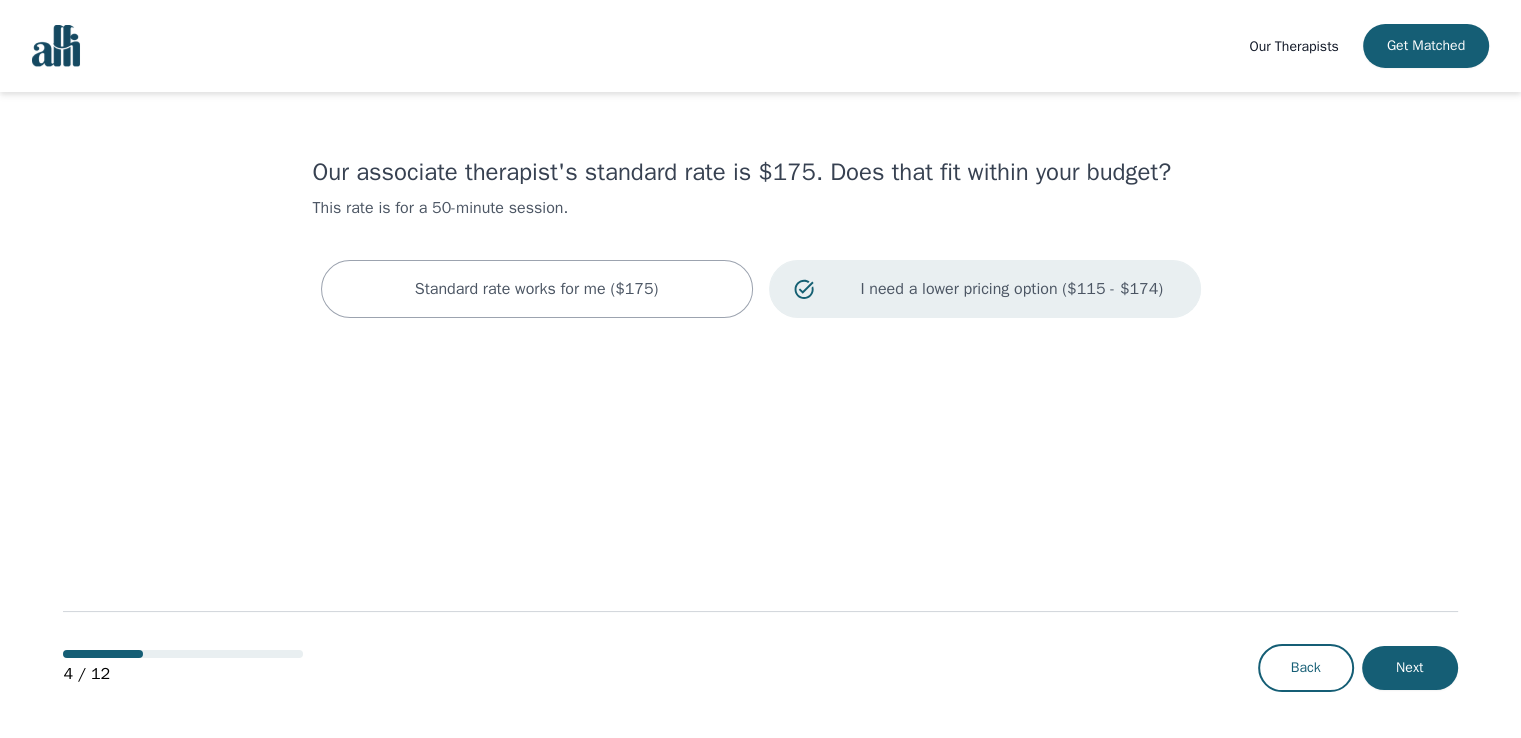 click on "Back" at bounding box center [1306, 668] 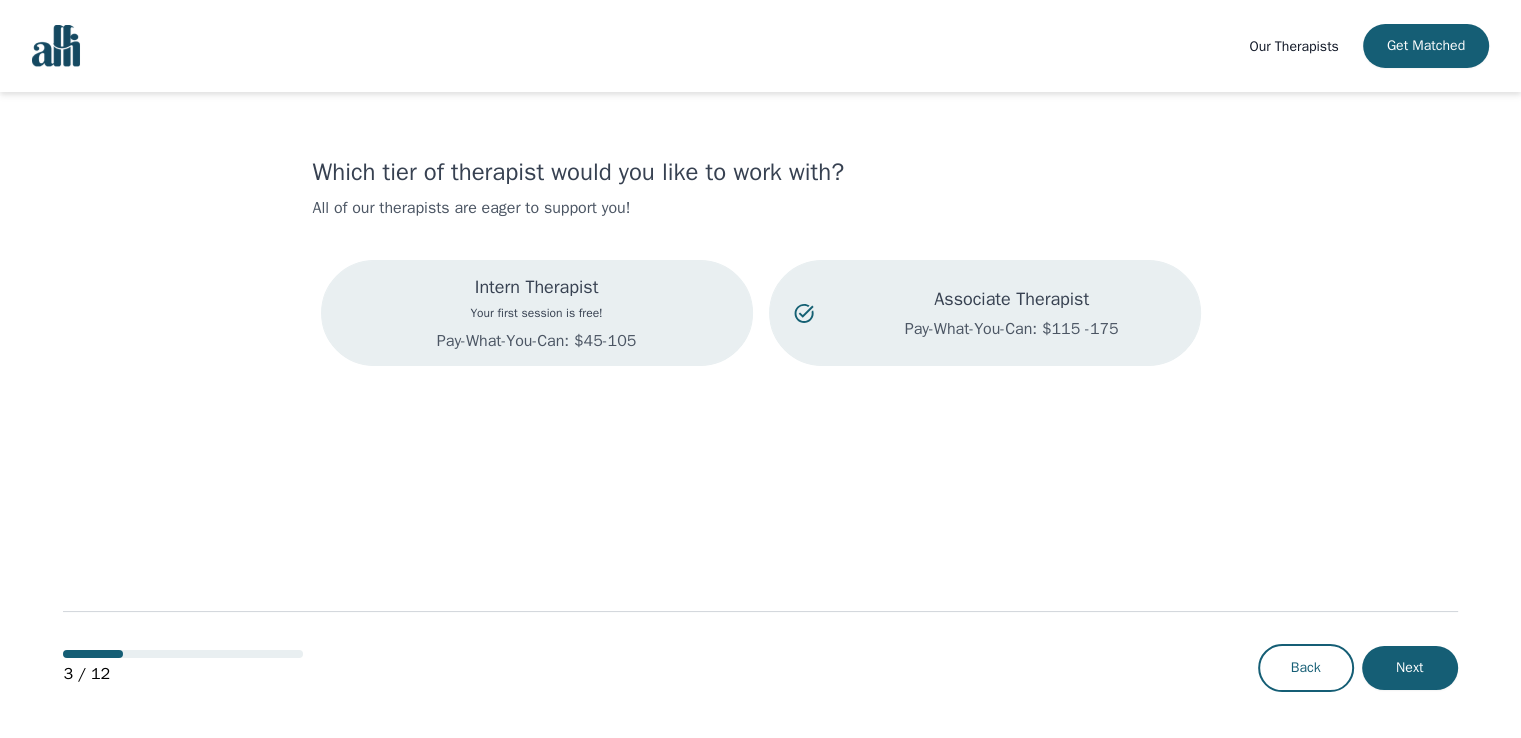 click on "Intern Therapist Your first session is free! Pay-What-You-Can: $45-105" at bounding box center [537, 313] 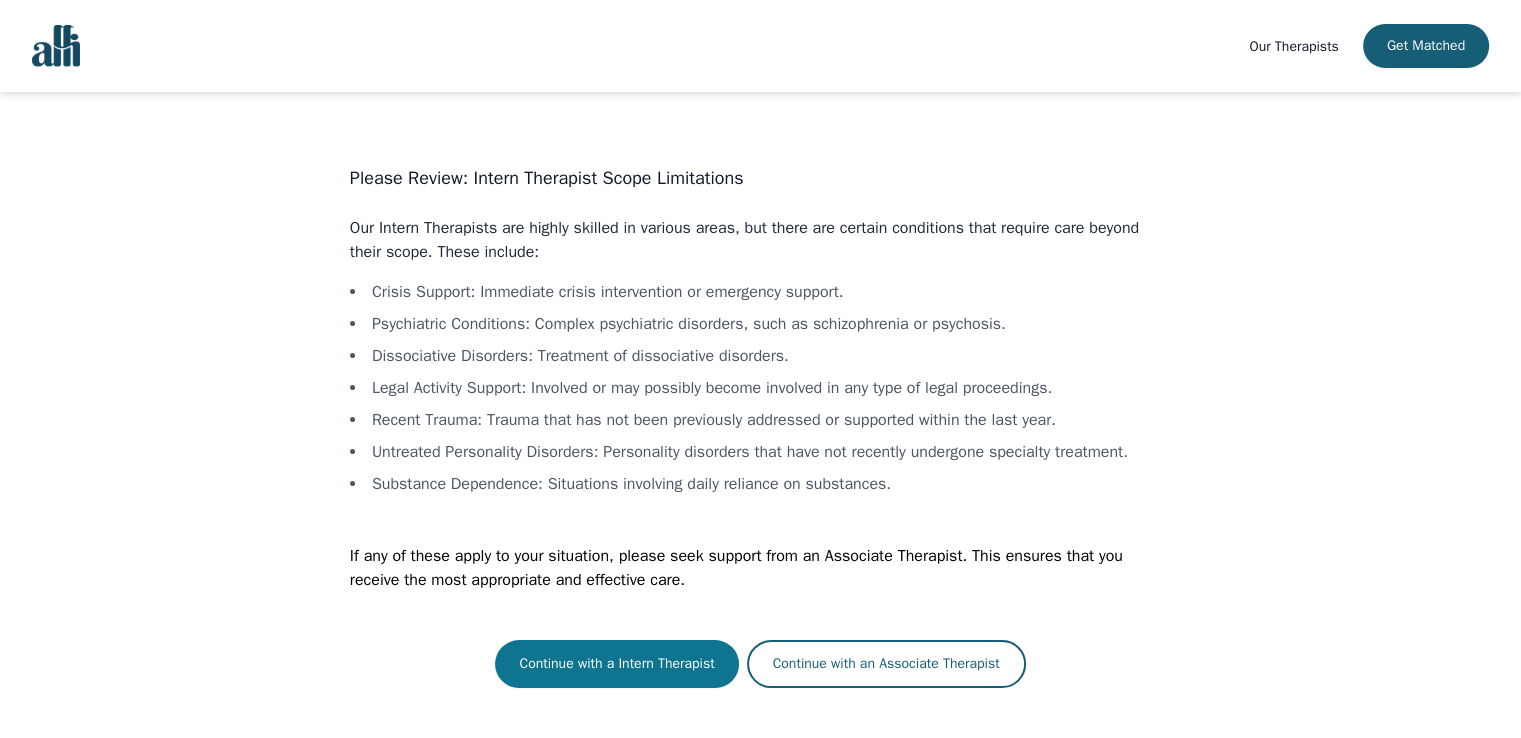 click on "Continue with a Intern Therapist" at bounding box center [616, 664] 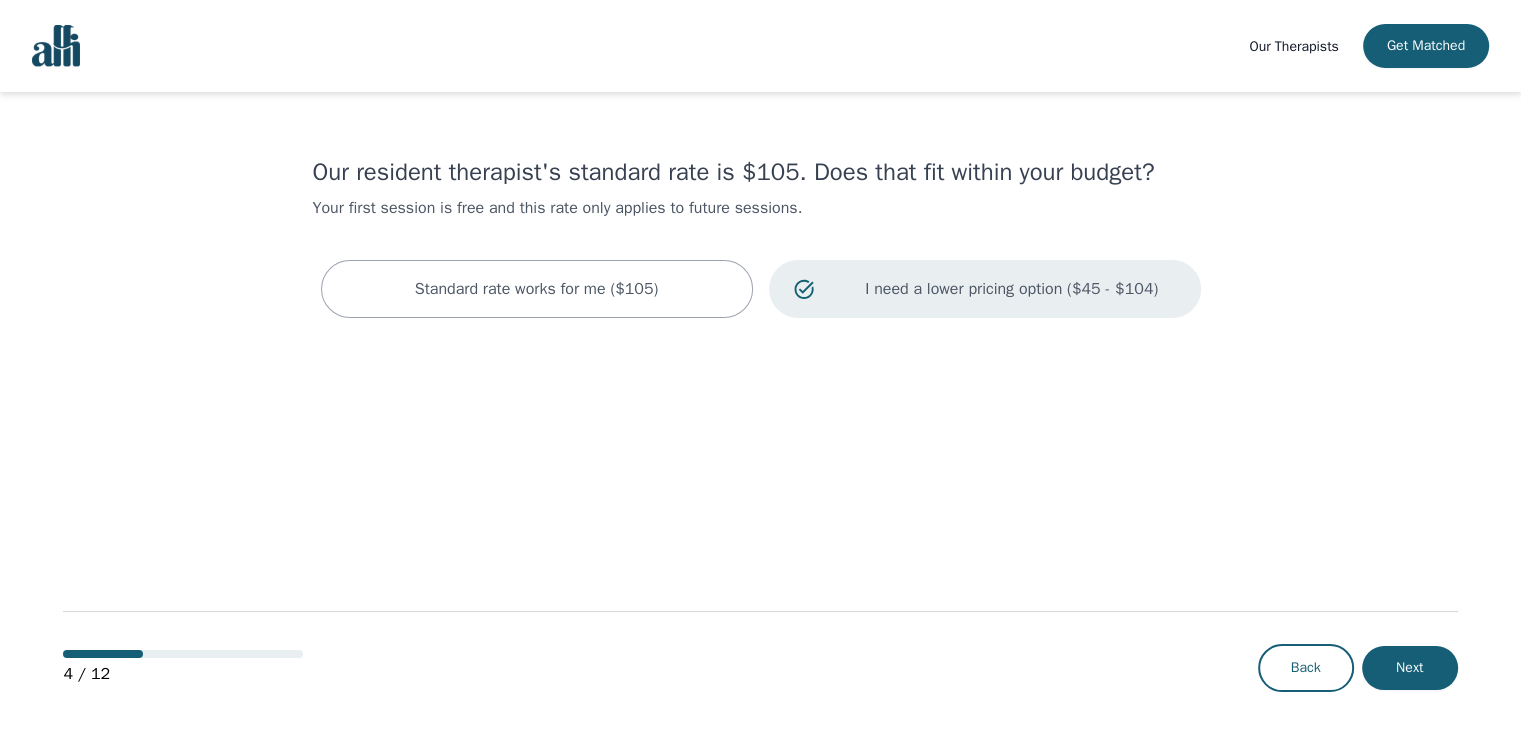 click on "I need a lower pricing option ($45 - $104)" at bounding box center (1012, 289) 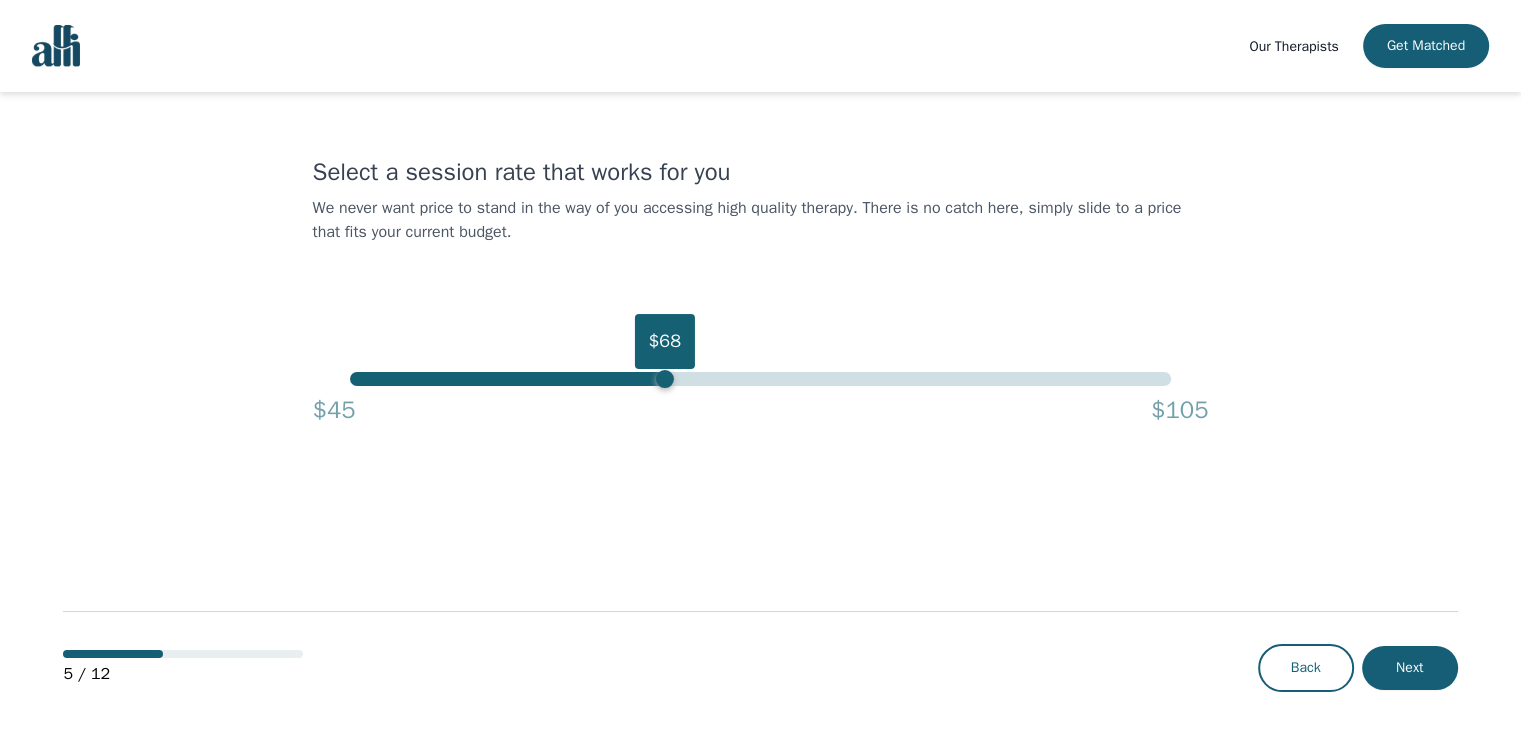 click on "$68" at bounding box center (760, 379) 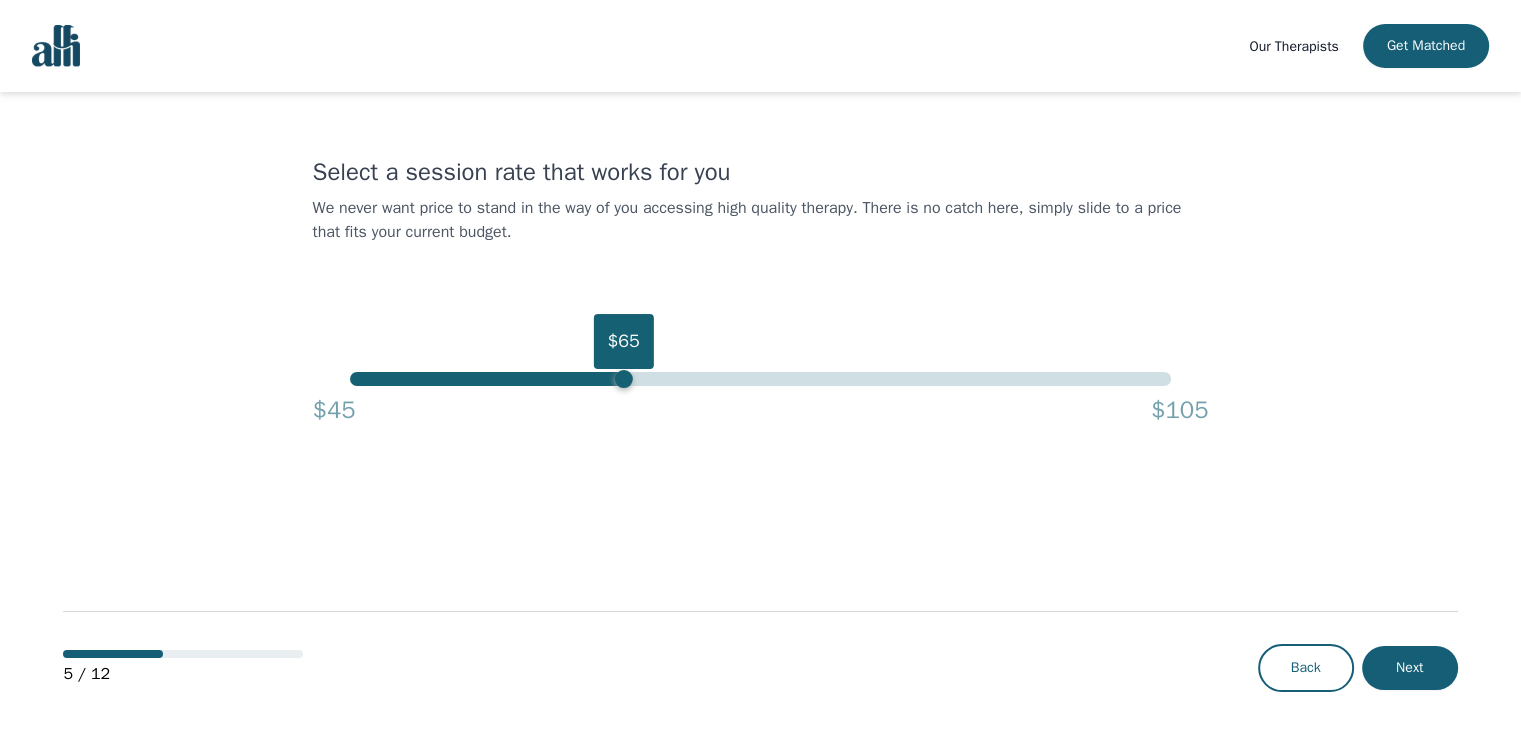 drag, startPoint x: 668, startPoint y: 382, endPoint x: 622, endPoint y: 380, distance: 46.043457 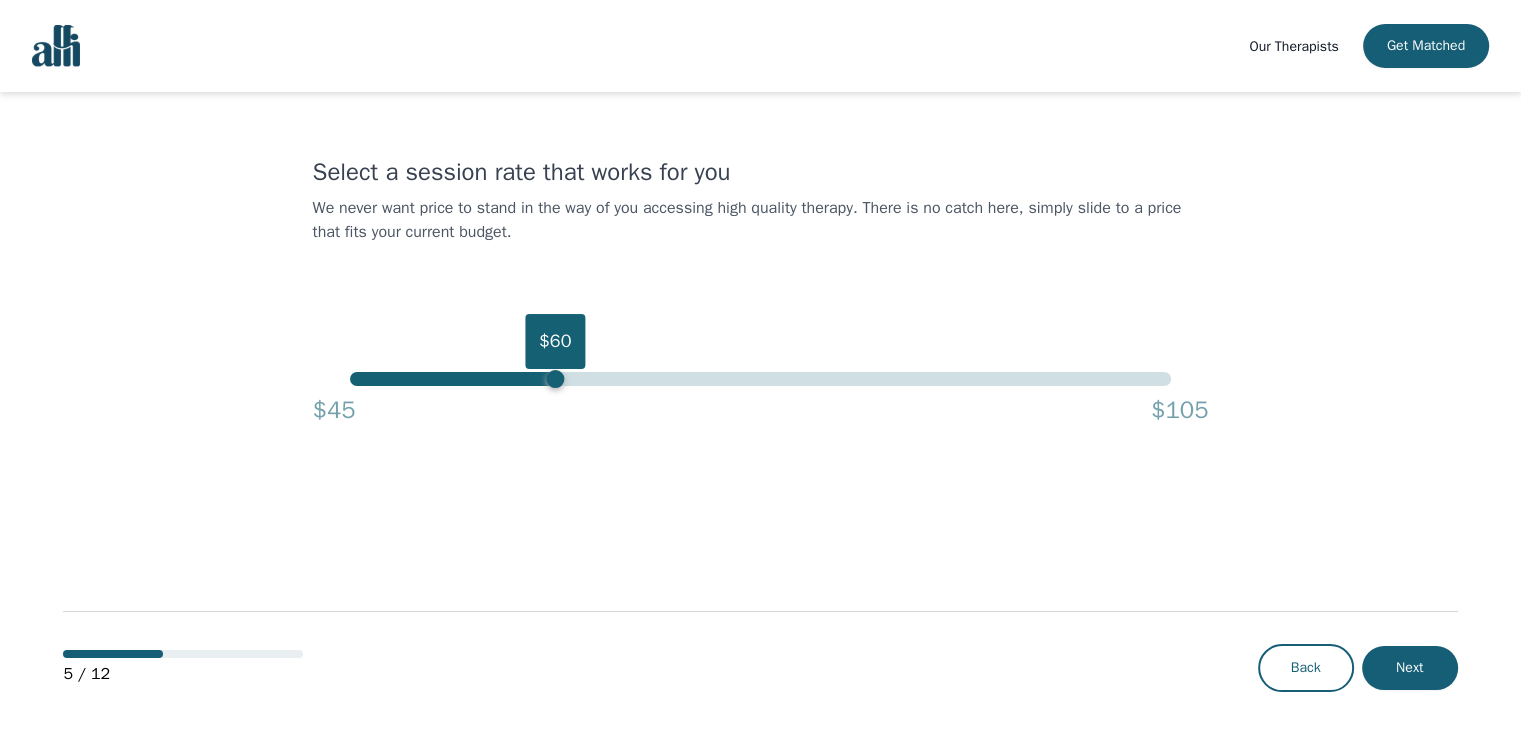 drag, startPoint x: 623, startPoint y: 380, endPoint x: 550, endPoint y: 381, distance: 73.00685 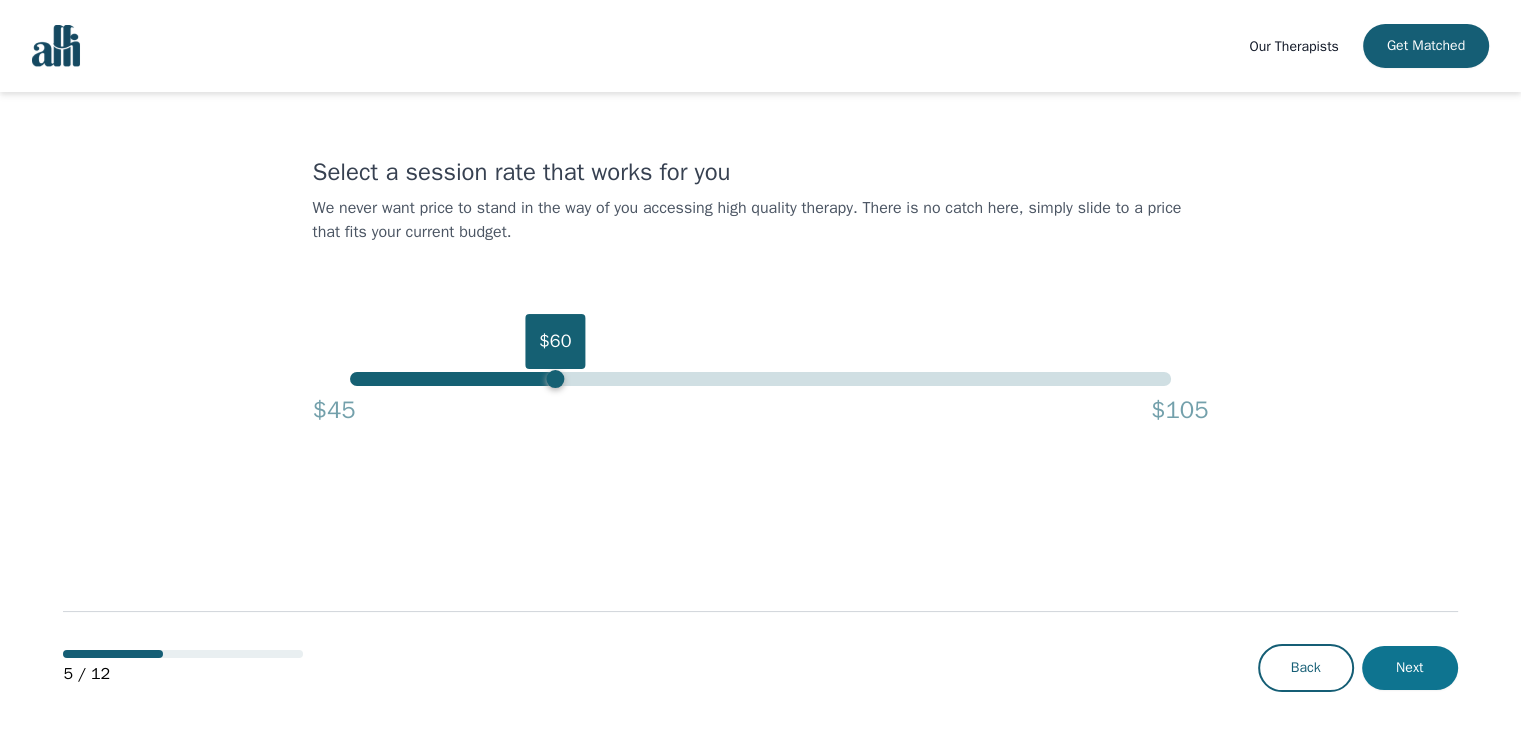 click on "Next" at bounding box center (1410, 668) 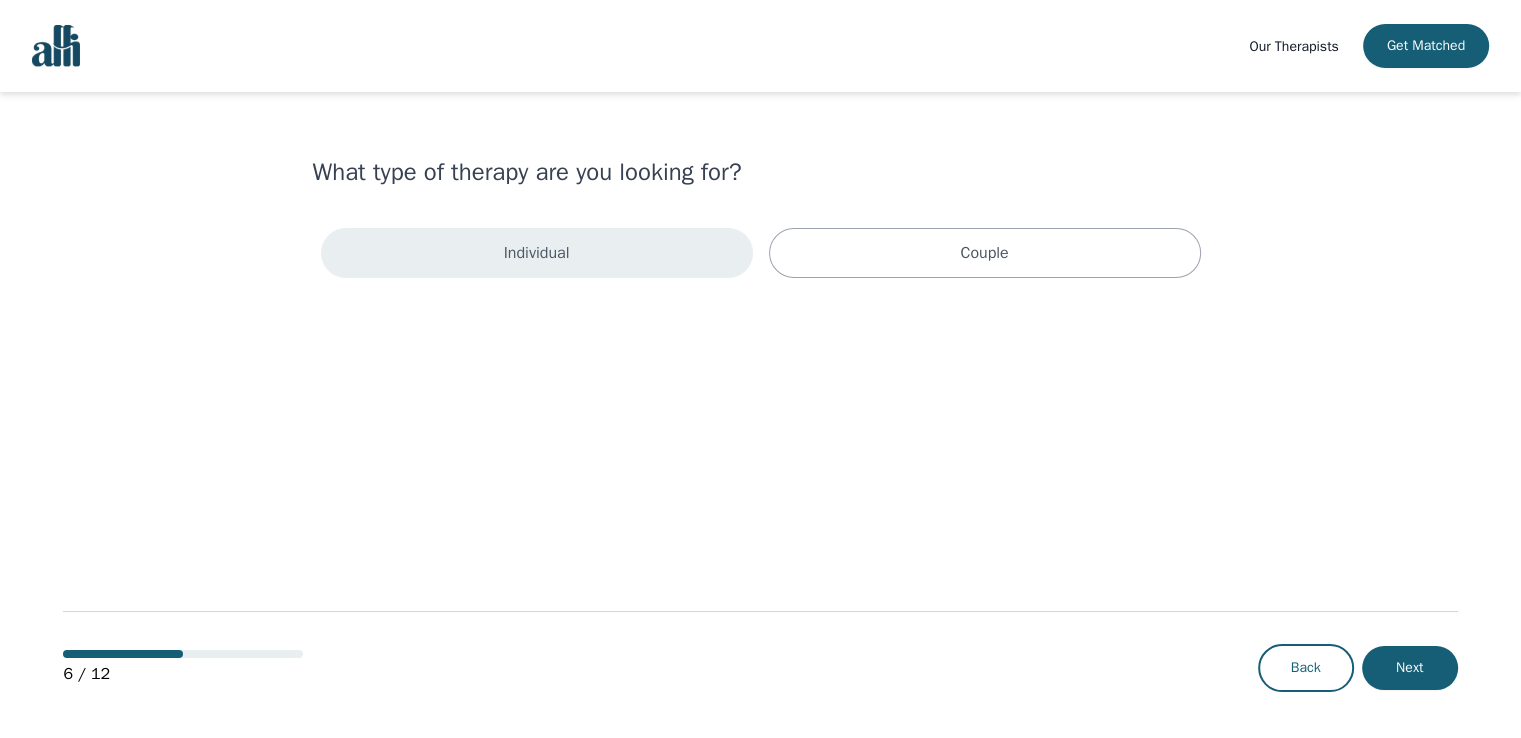 click on "Individual" at bounding box center [537, 253] 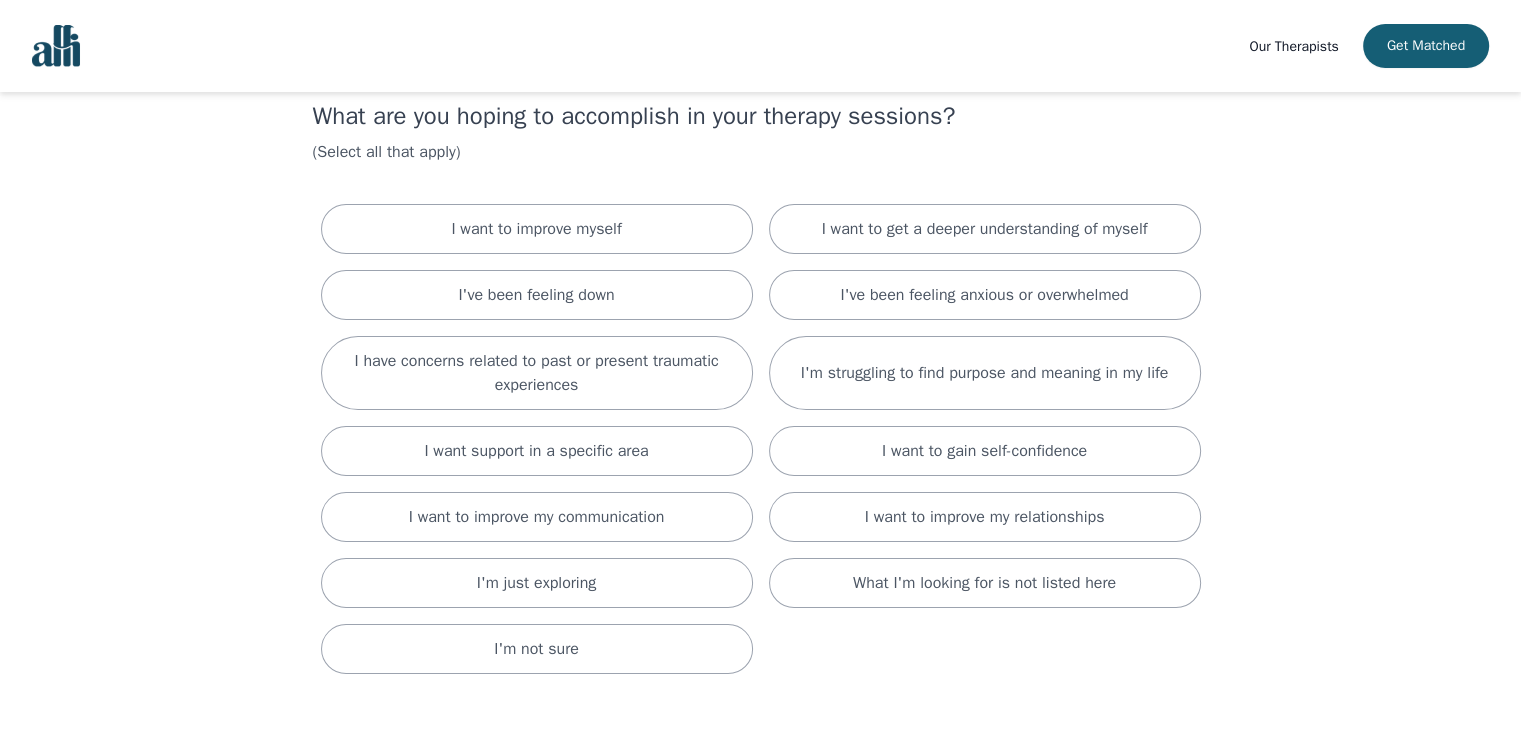 scroll, scrollTop: 60, scrollLeft: 0, axis: vertical 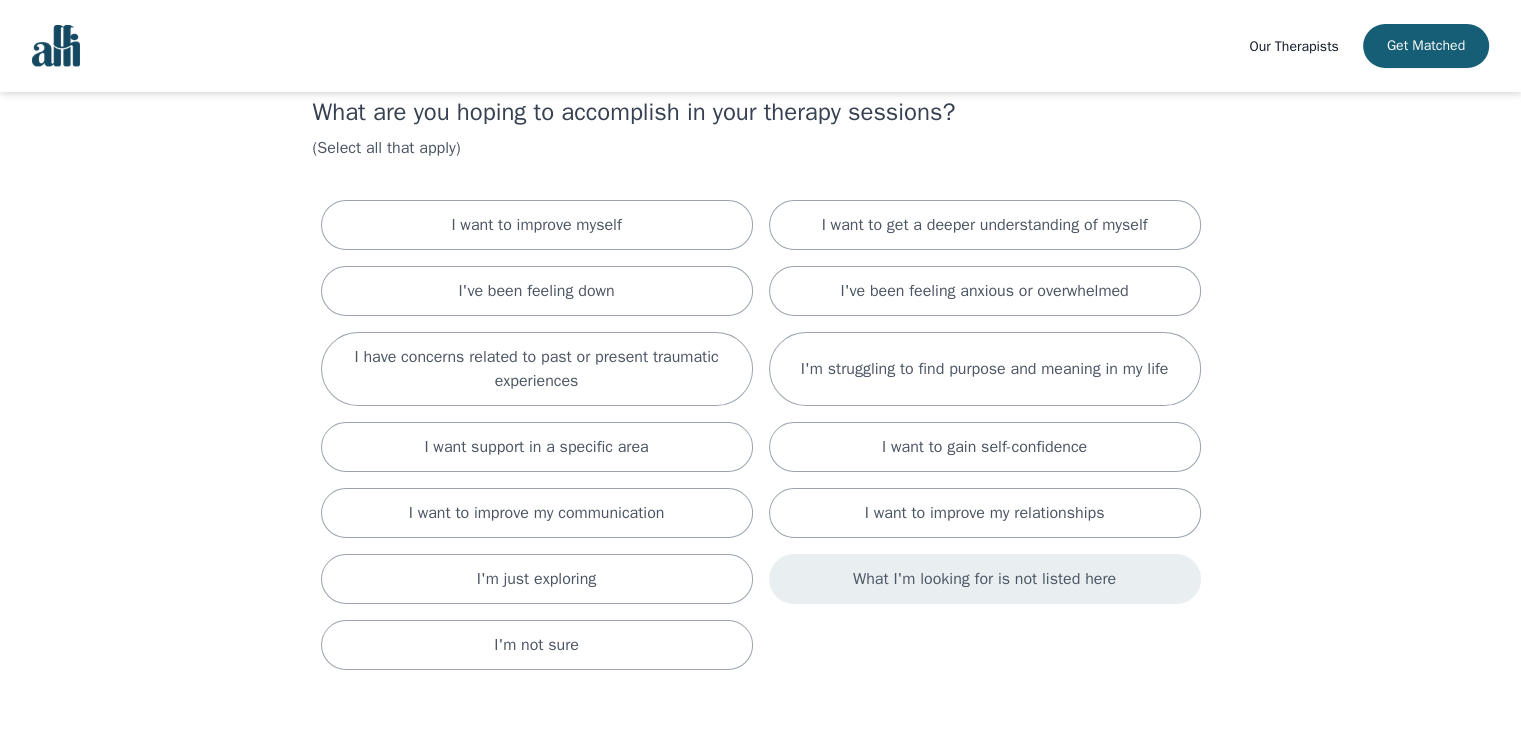 click on "What I'm looking for is not listed here" at bounding box center [536, 225] 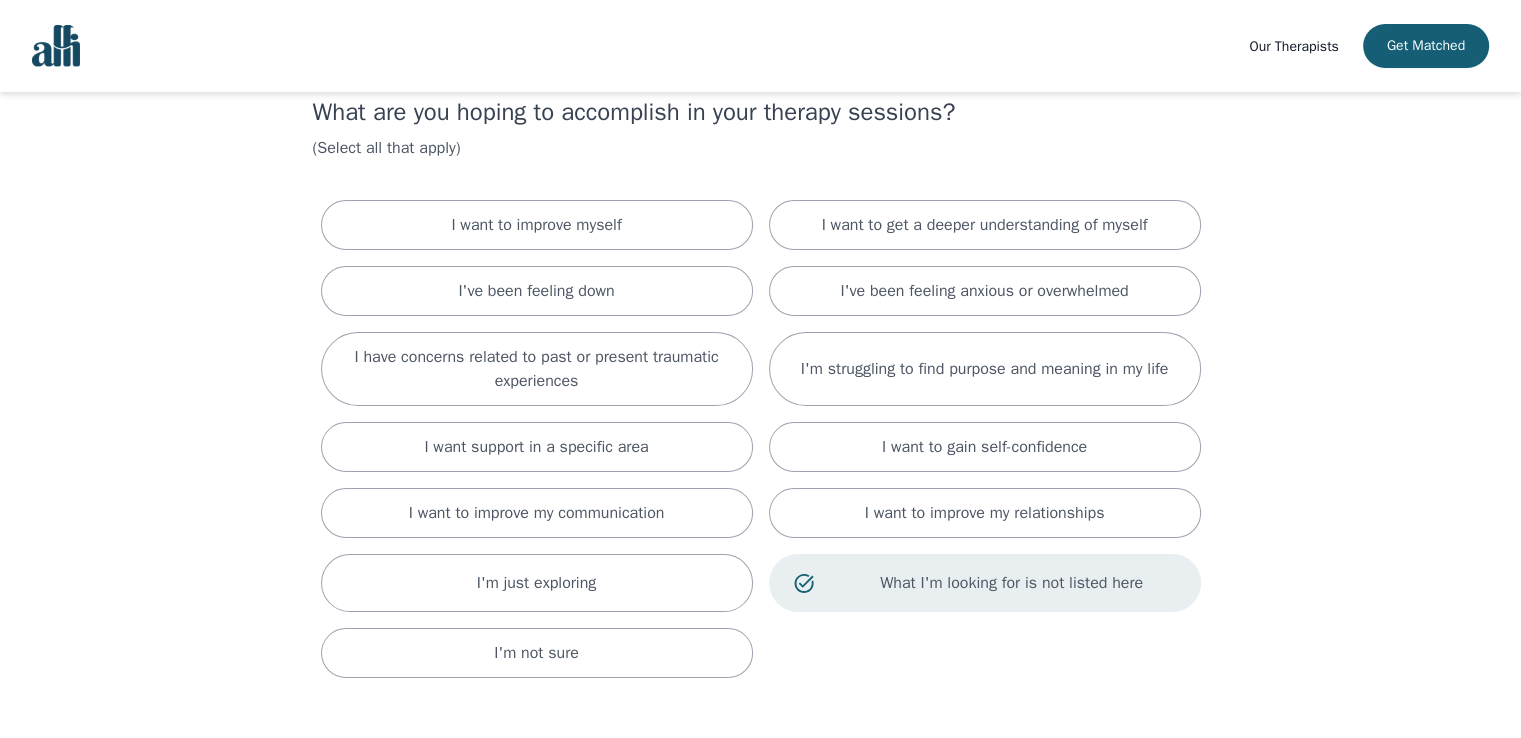 scroll, scrollTop: 213, scrollLeft: 0, axis: vertical 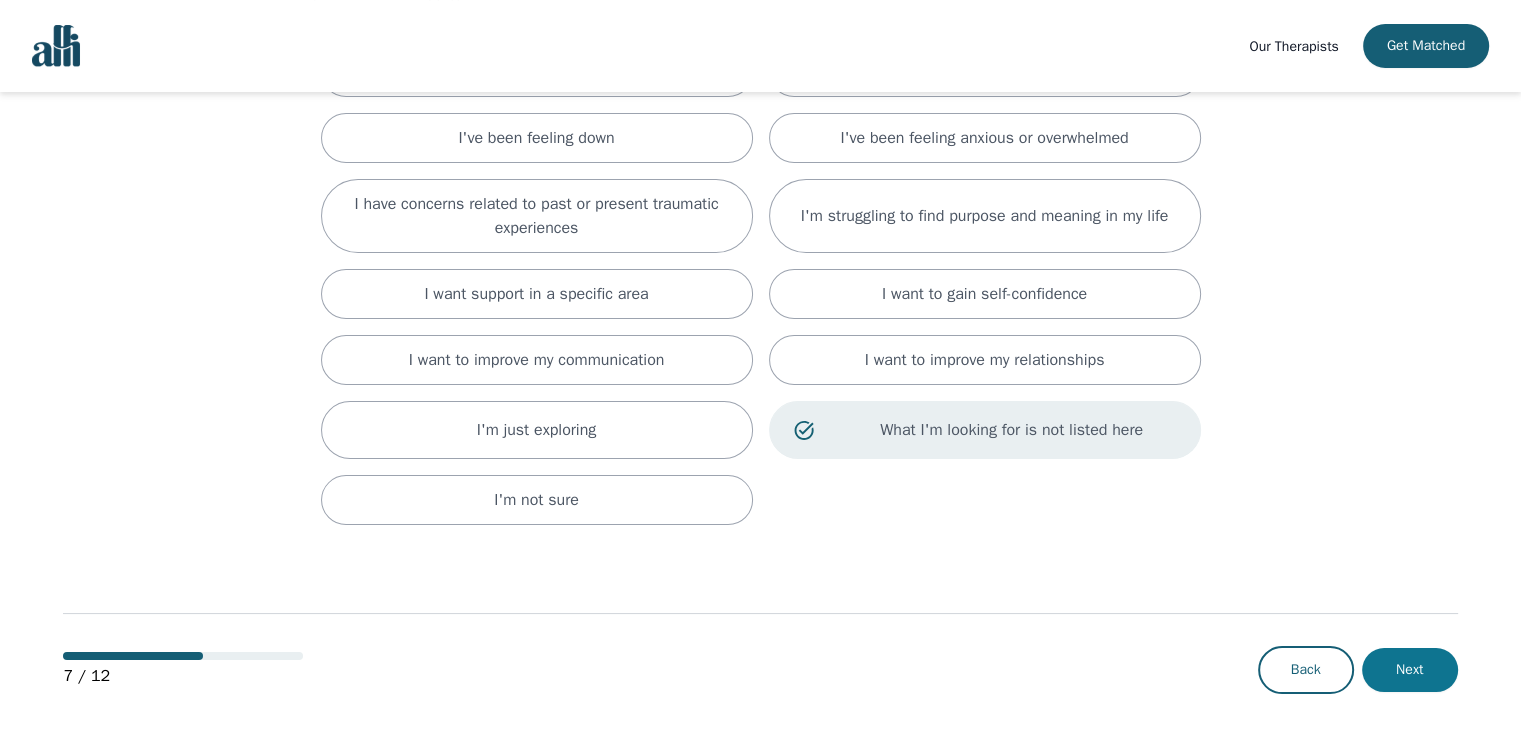 click on "Next" at bounding box center (1410, 670) 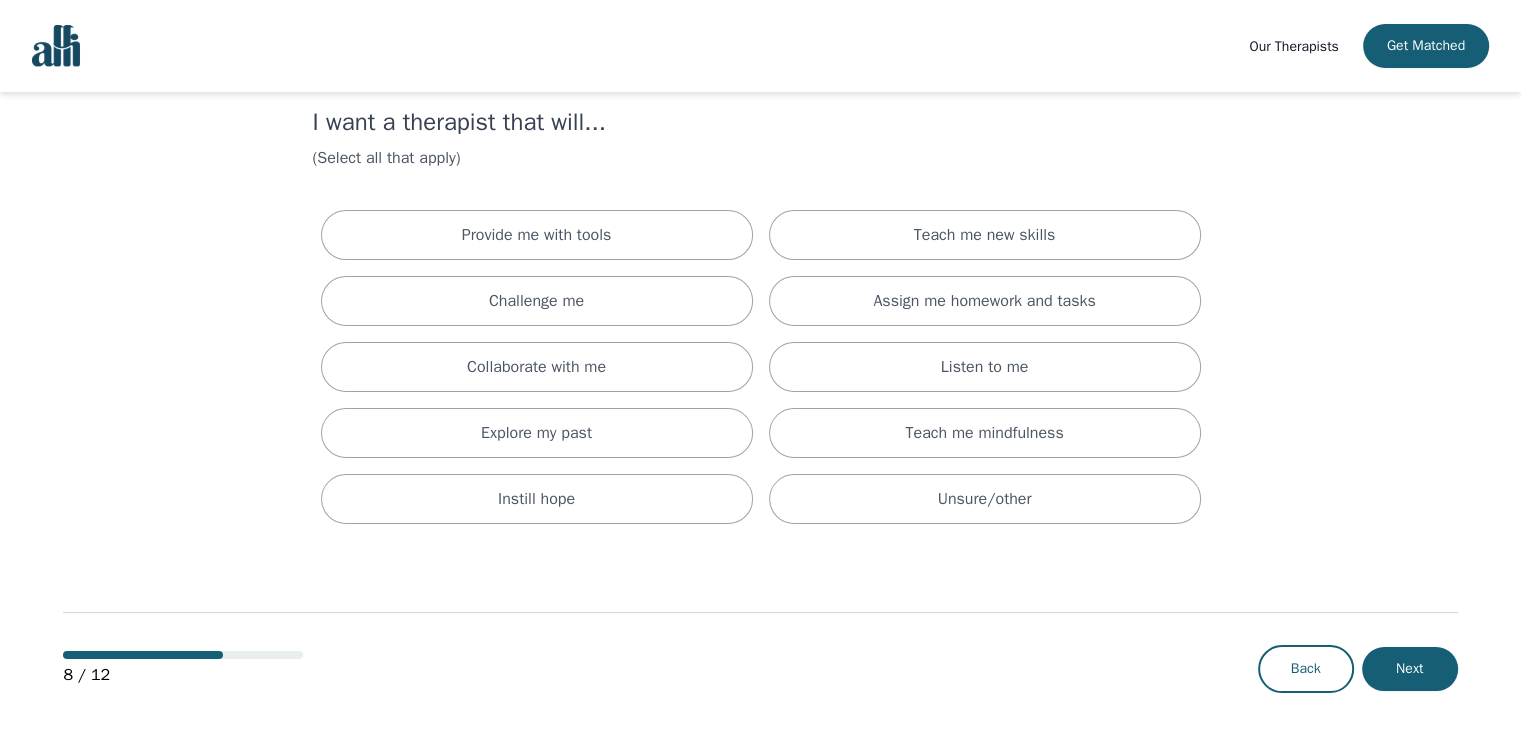 scroll, scrollTop: 0, scrollLeft: 0, axis: both 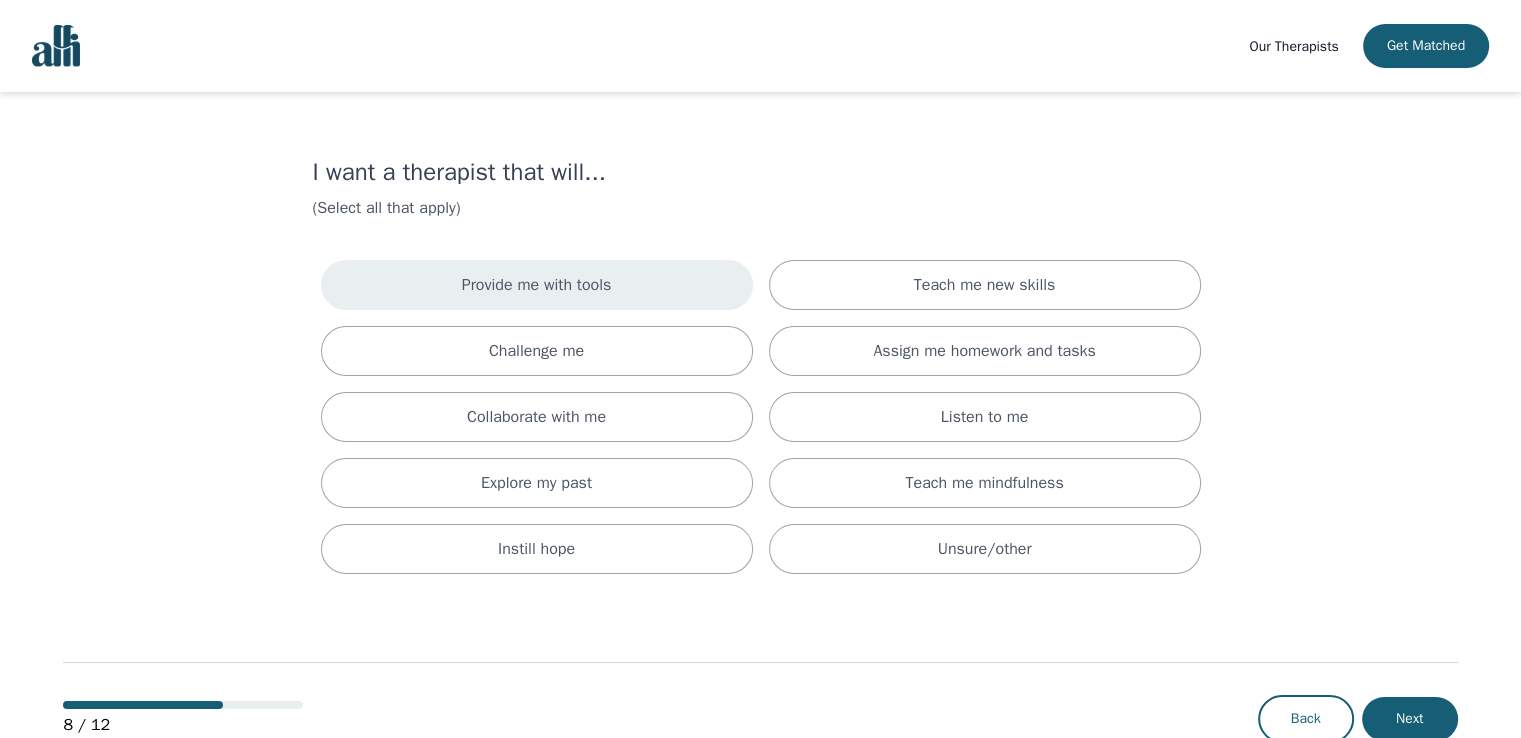 click on "Provide me with tools" at bounding box center [537, 285] 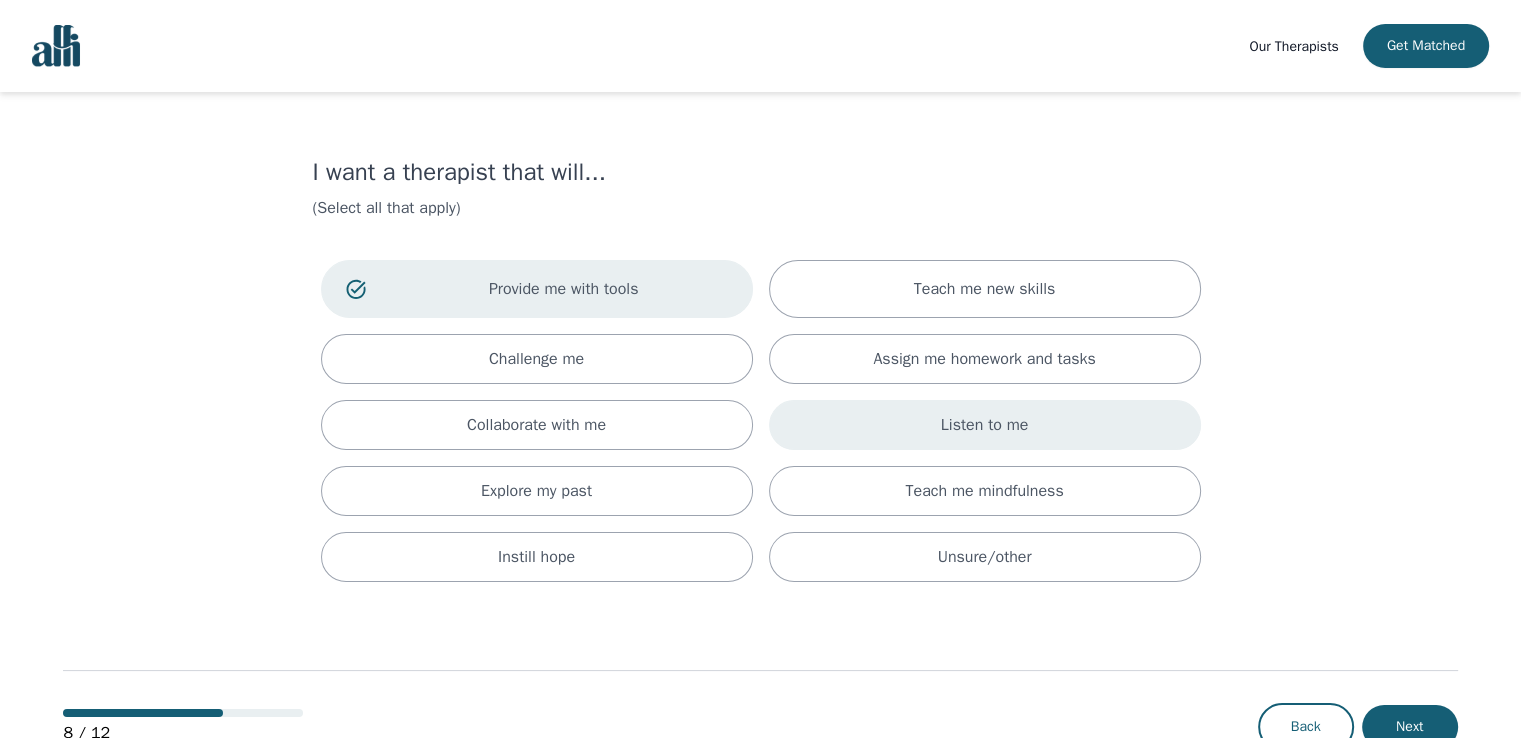 click on "Listen to me" at bounding box center (985, 289) 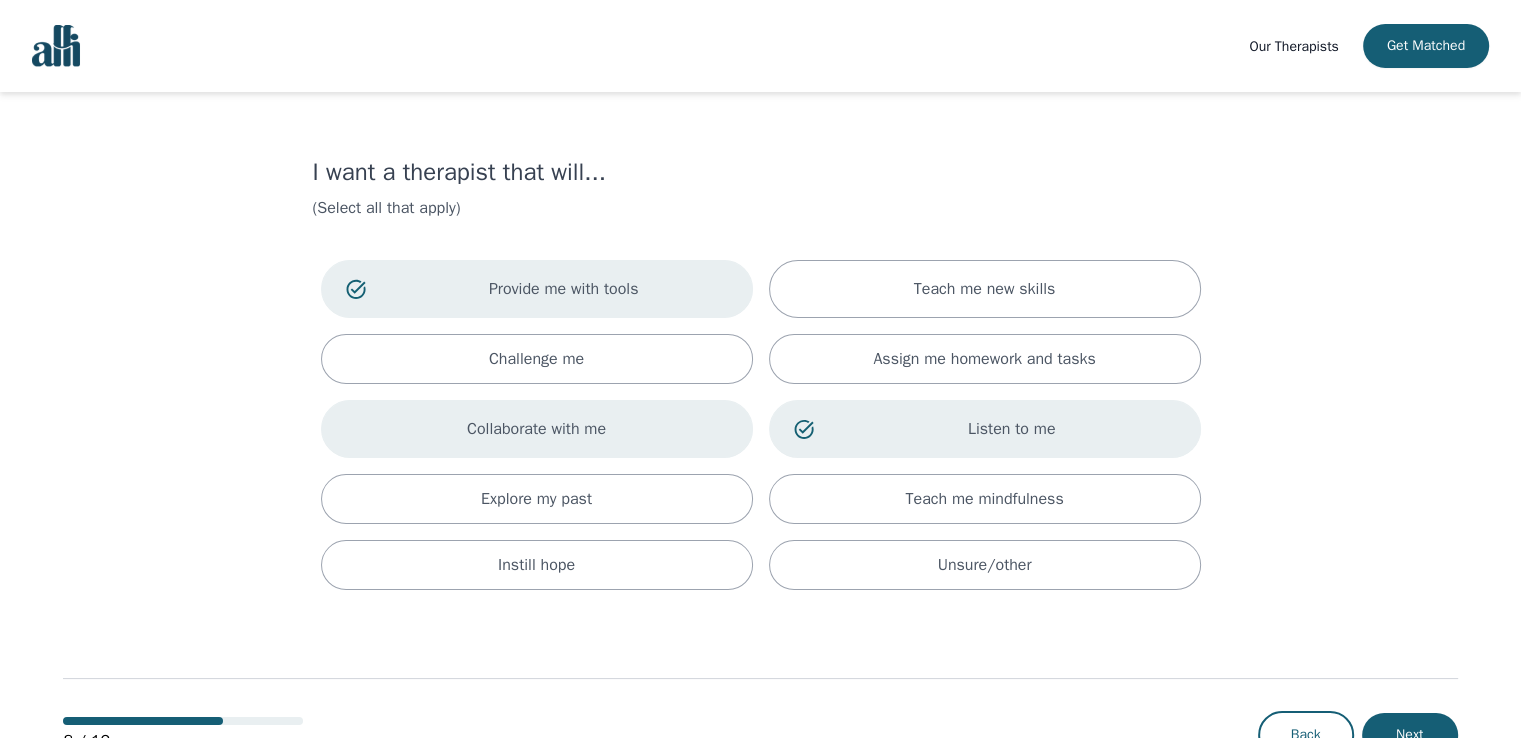 click on "Collaborate with me" at bounding box center [985, 289] 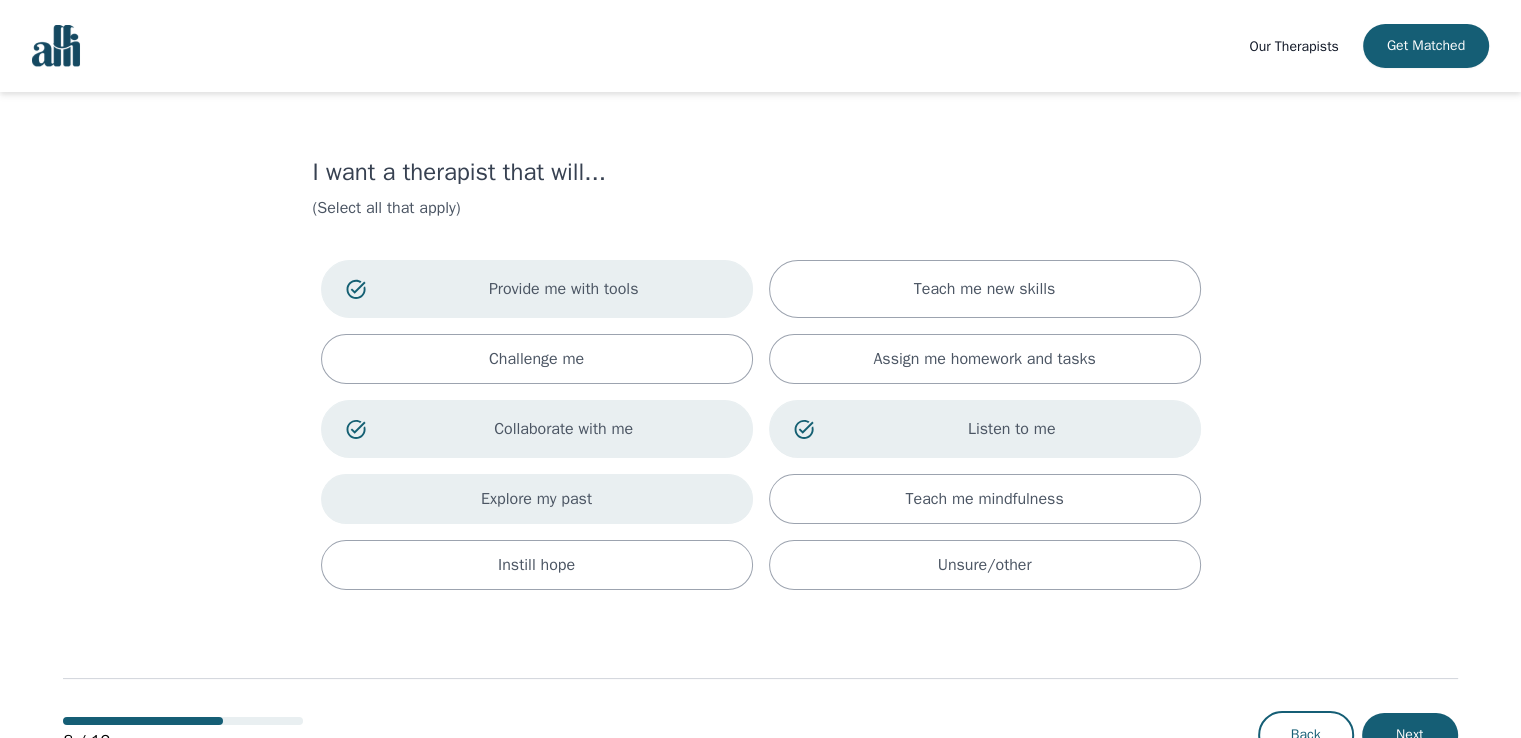 click on "Explore my past" at bounding box center [985, 289] 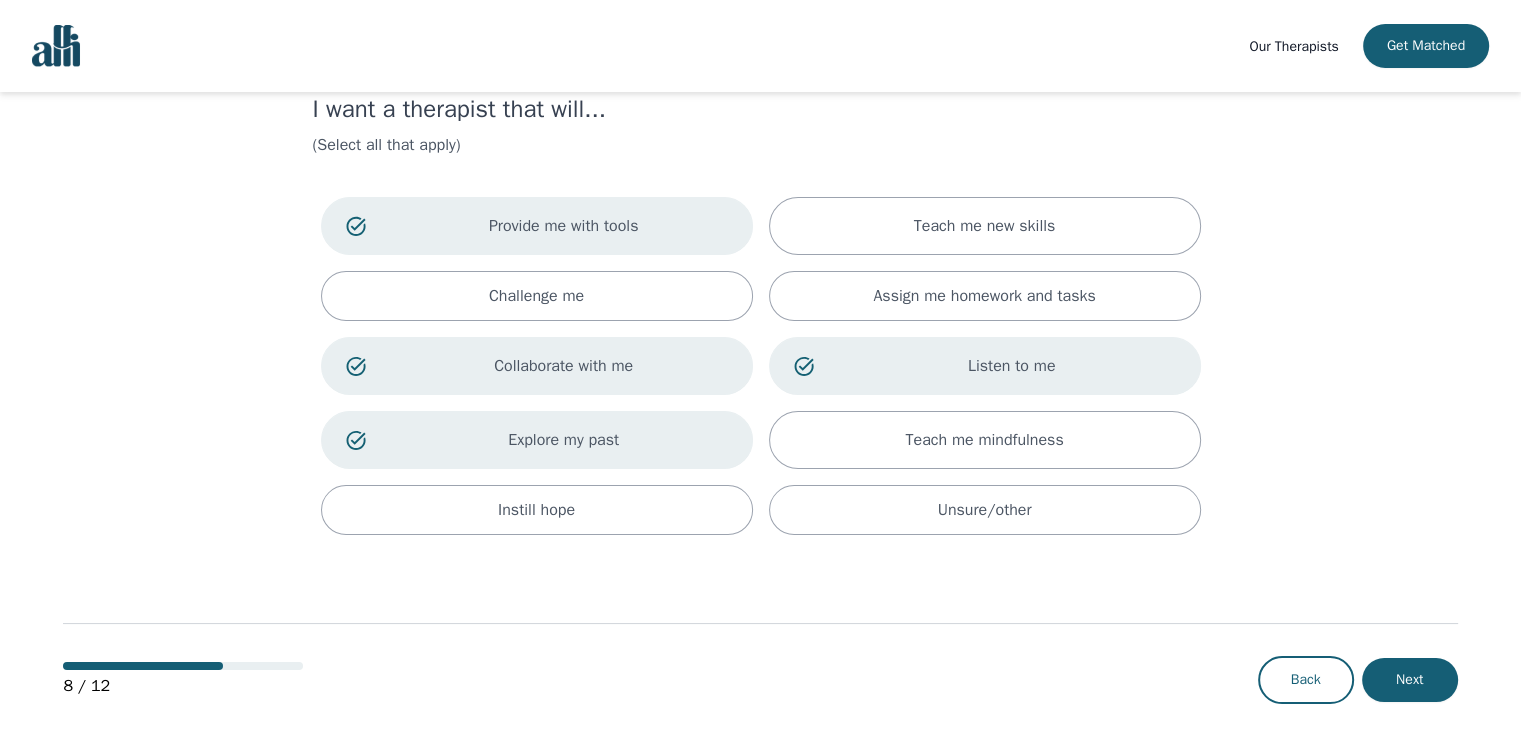 scroll, scrollTop: 74, scrollLeft: 0, axis: vertical 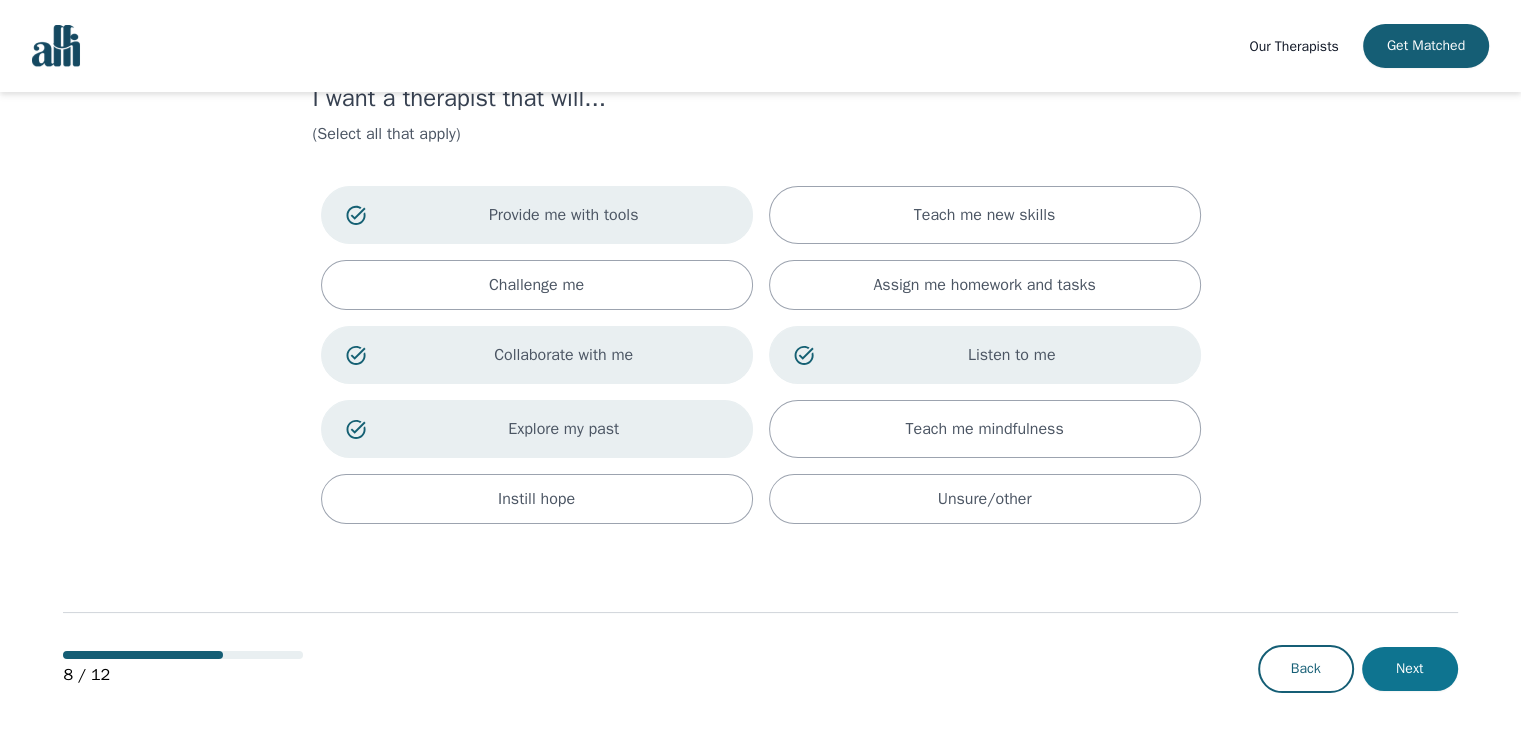 click on "Next" at bounding box center (1410, 669) 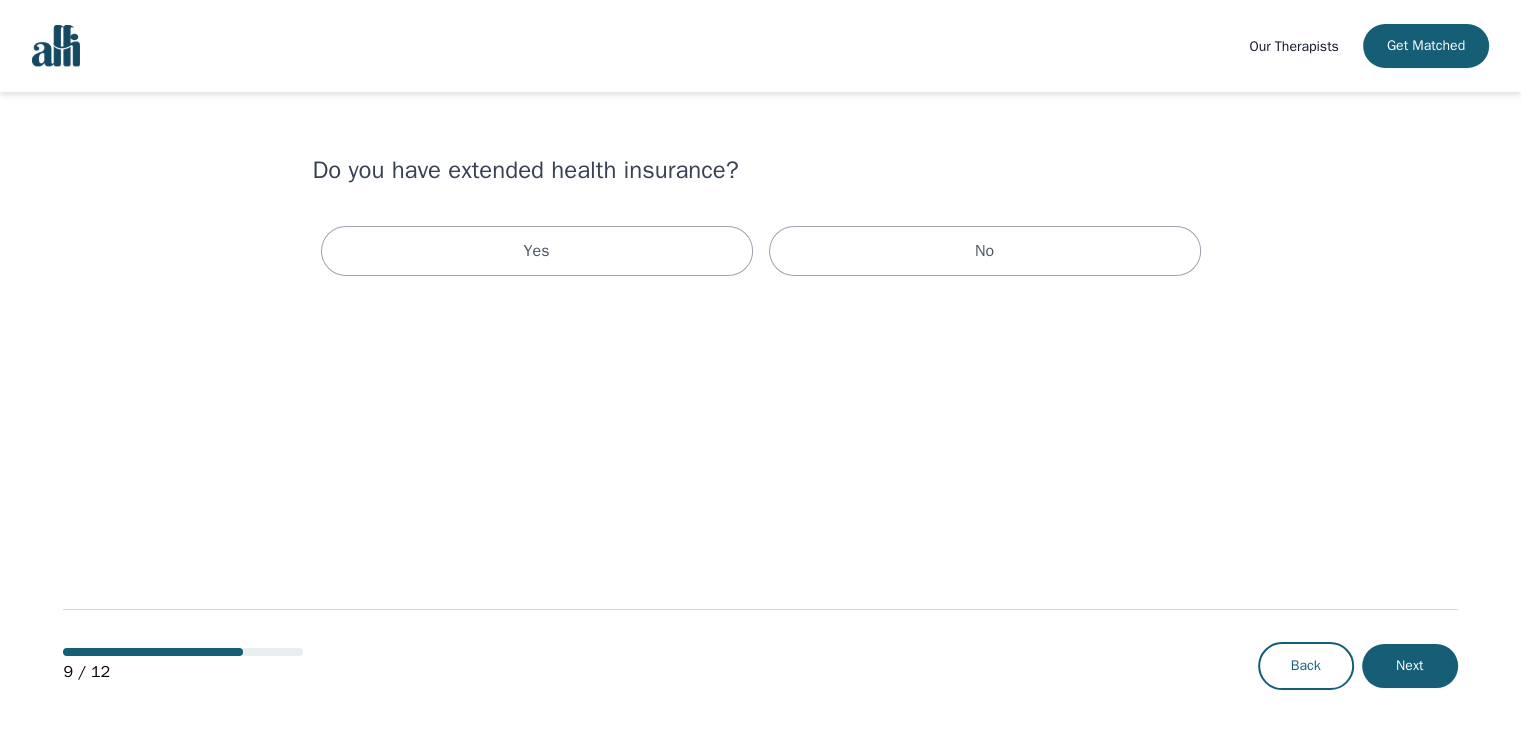 scroll, scrollTop: 0, scrollLeft: 0, axis: both 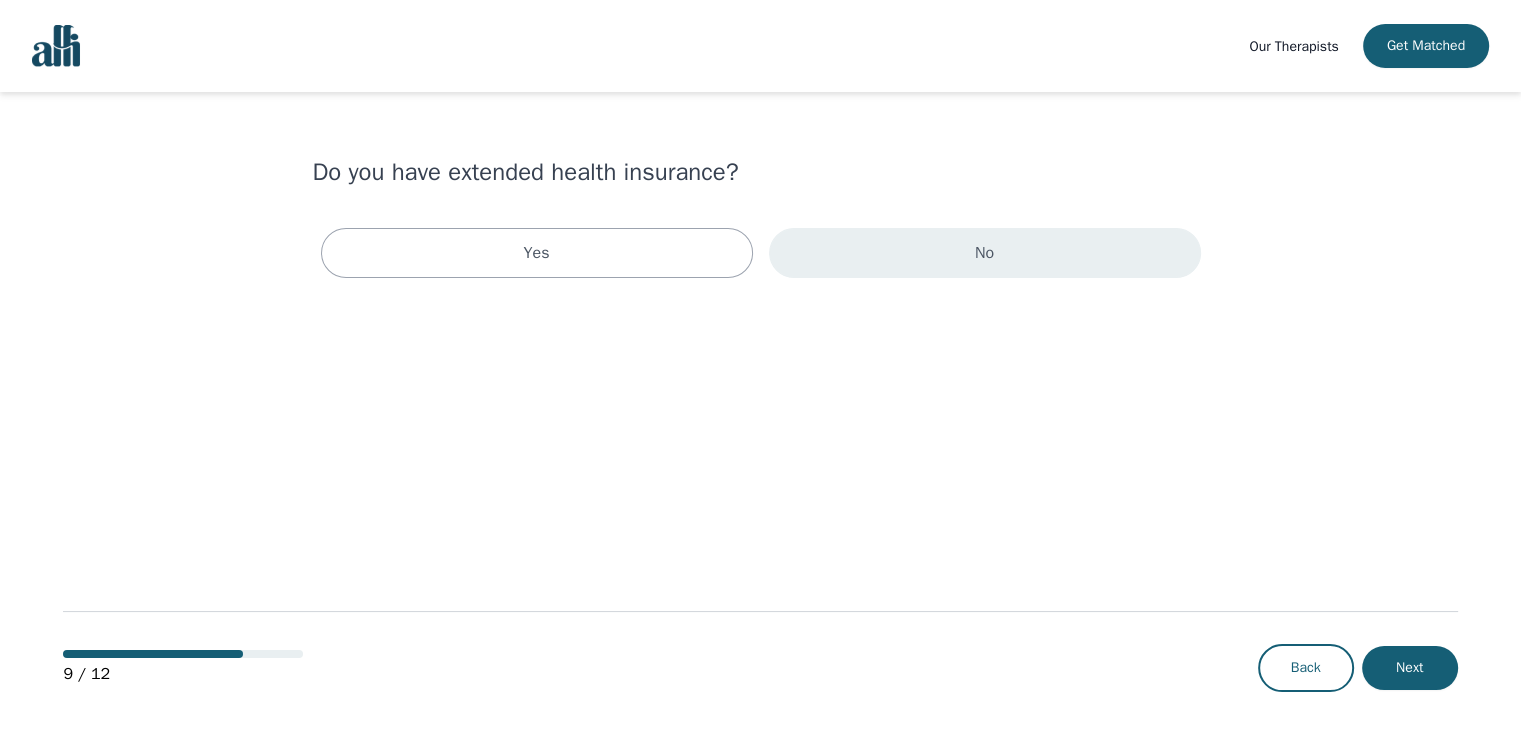 click on "No" at bounding box center [985, 253] 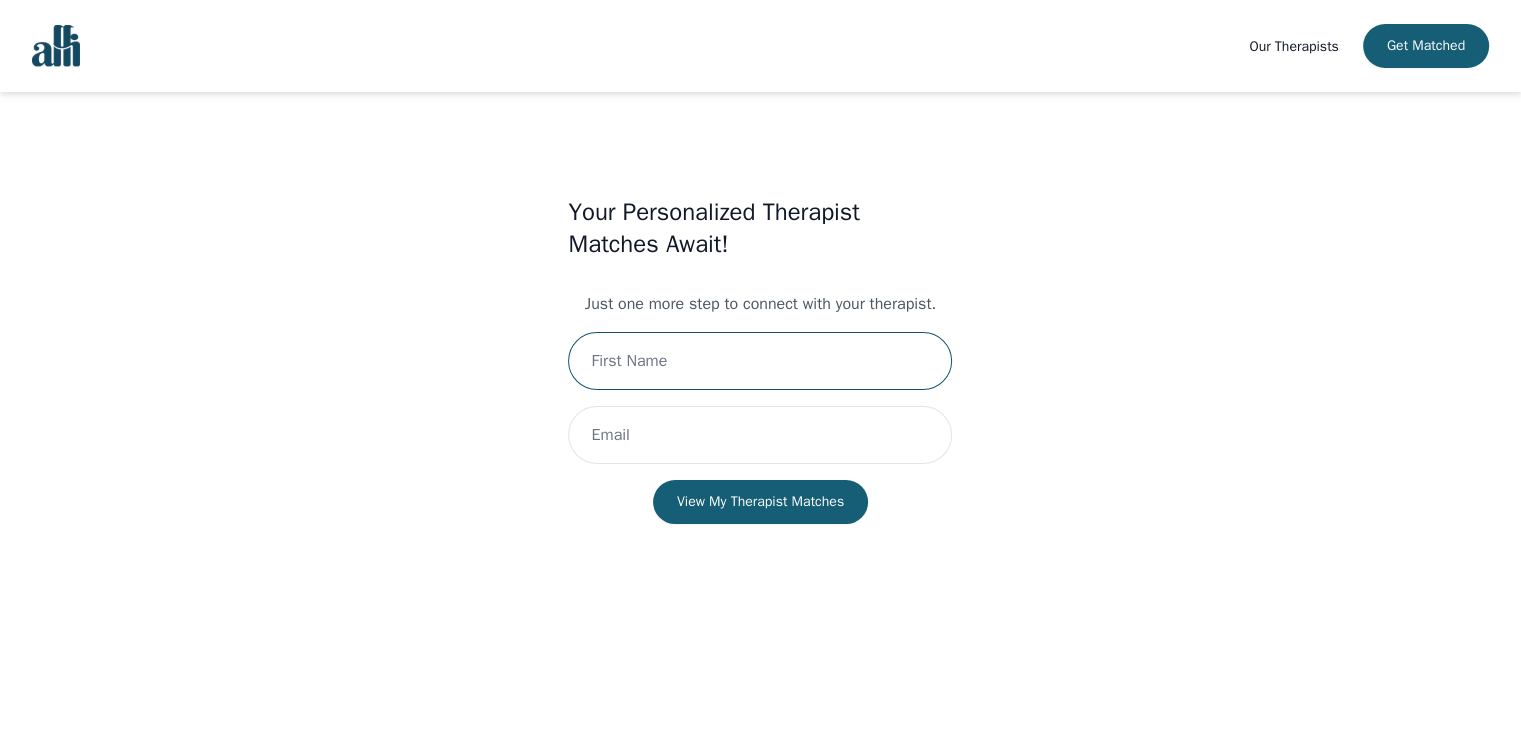 click at bounding box center (760, 361) 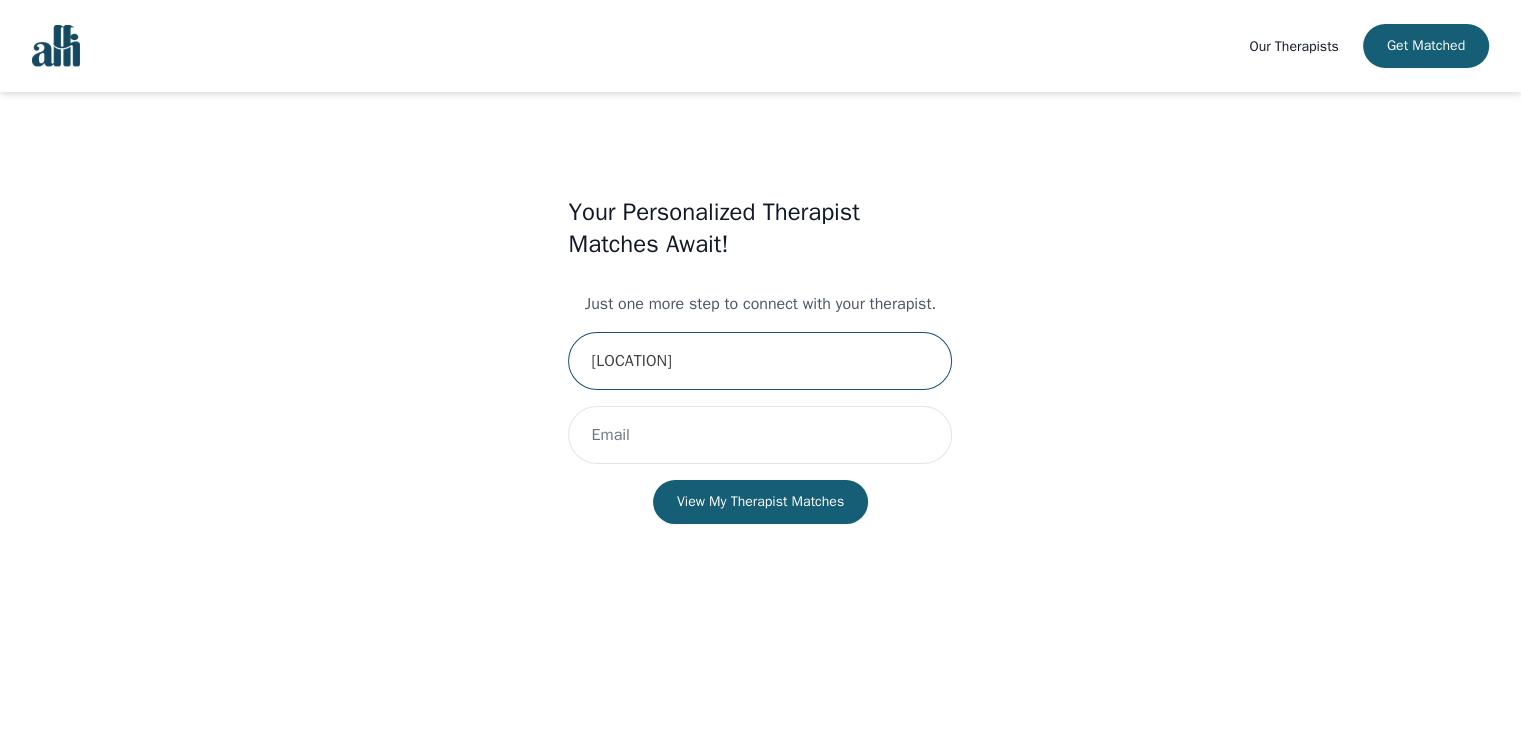 type on "[LOCATION]" 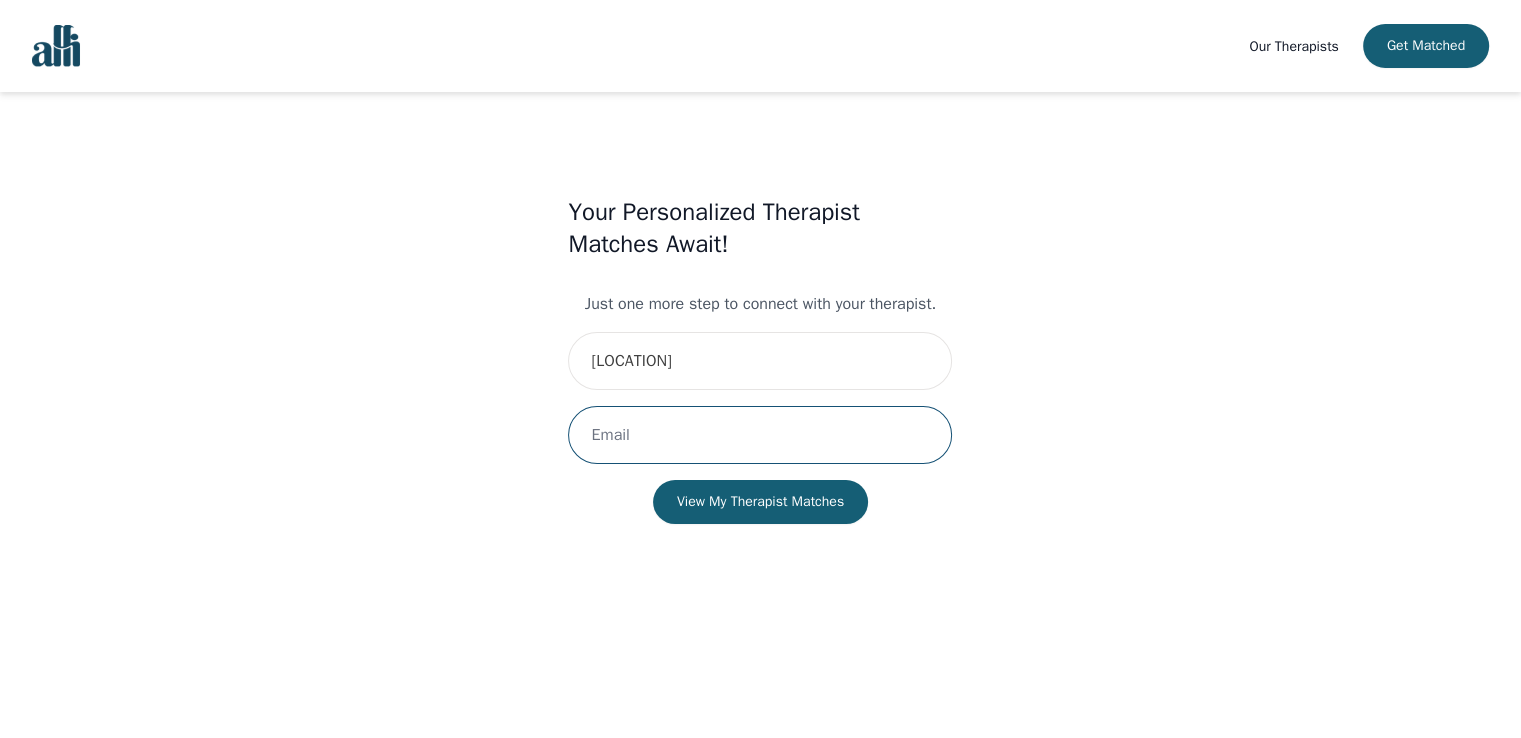 click at bounding box center (760, 435) 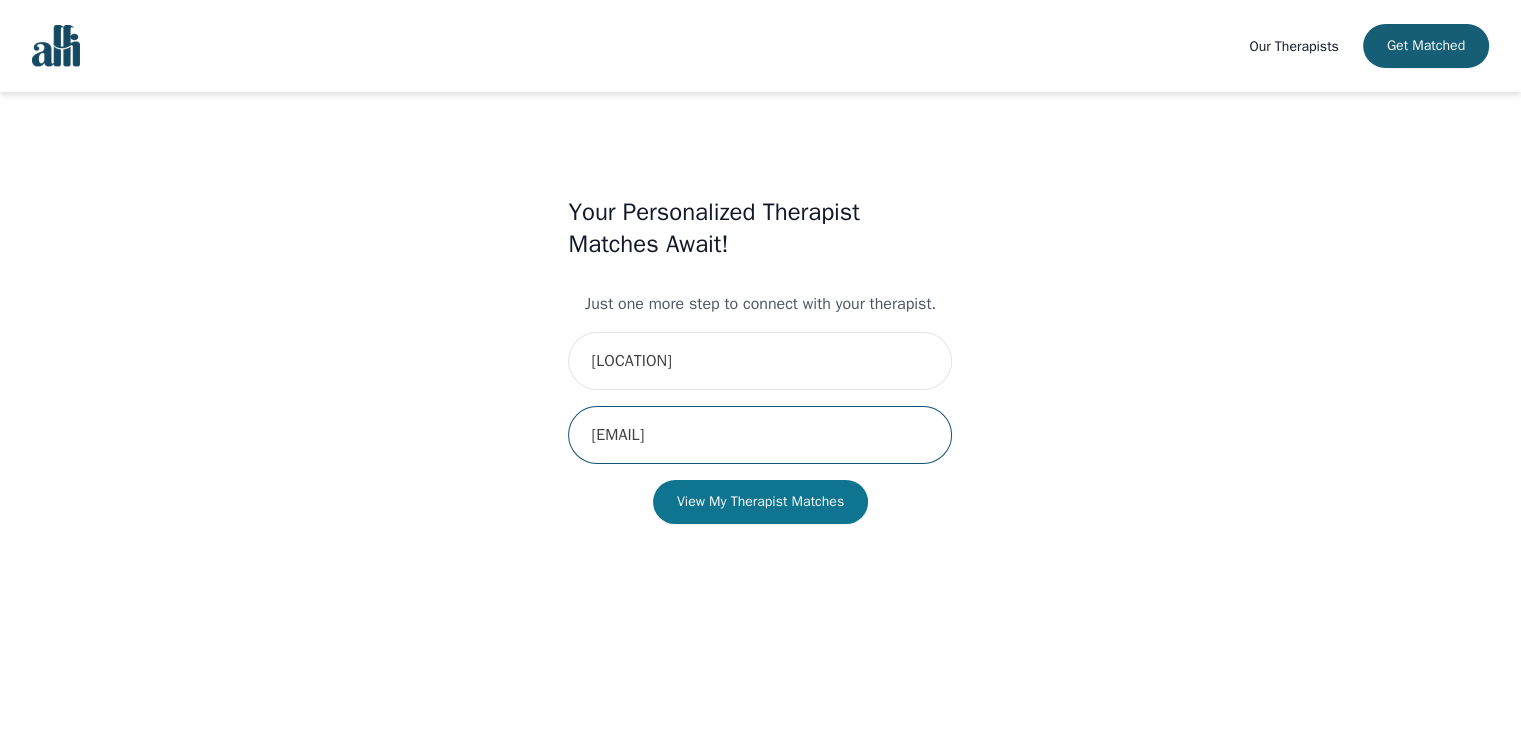 type on "[EMAIL]" 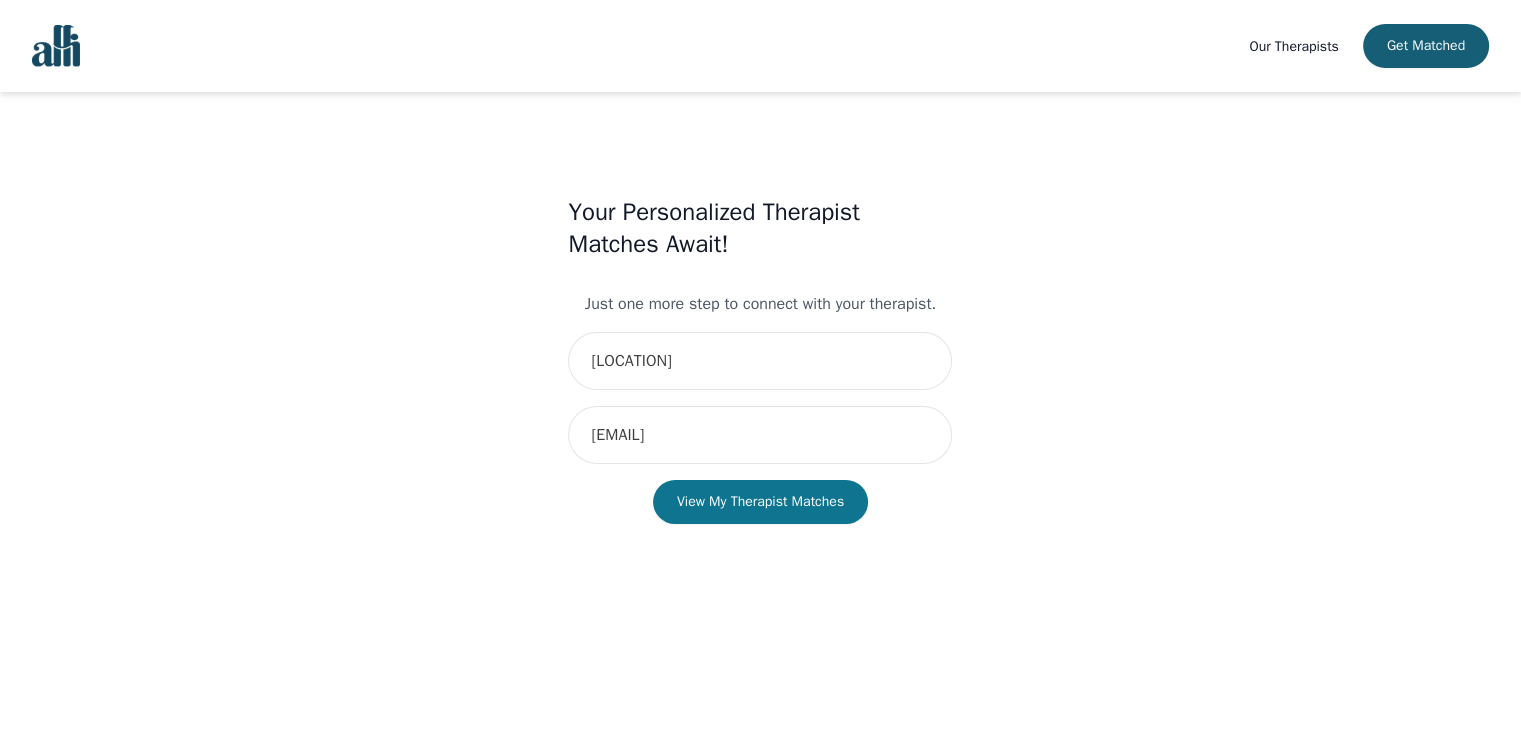 click on "View My Therapist Matches" at bounding box center [760, 502] 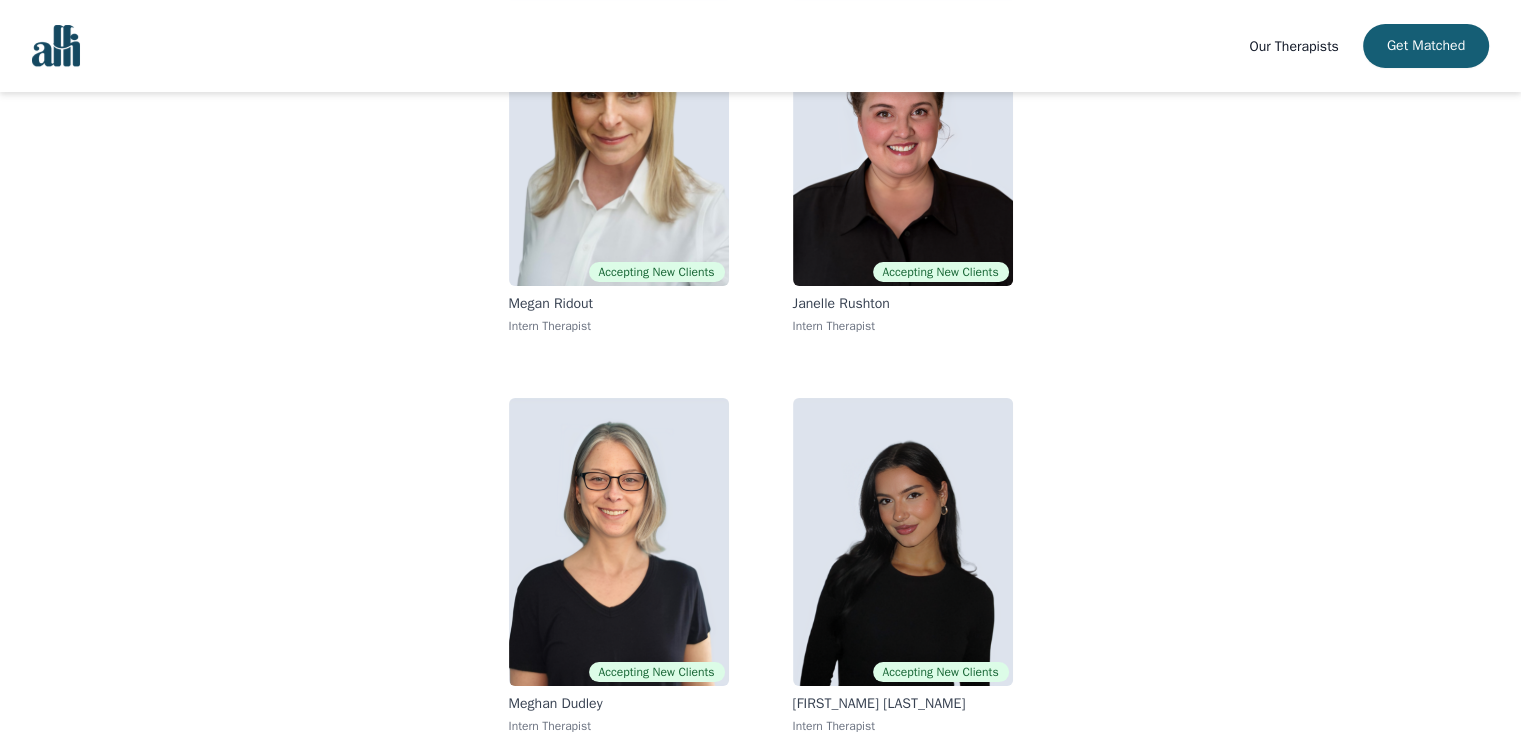 scroll, scrollTop: 298, scrollLeft: 0, axis: vertical 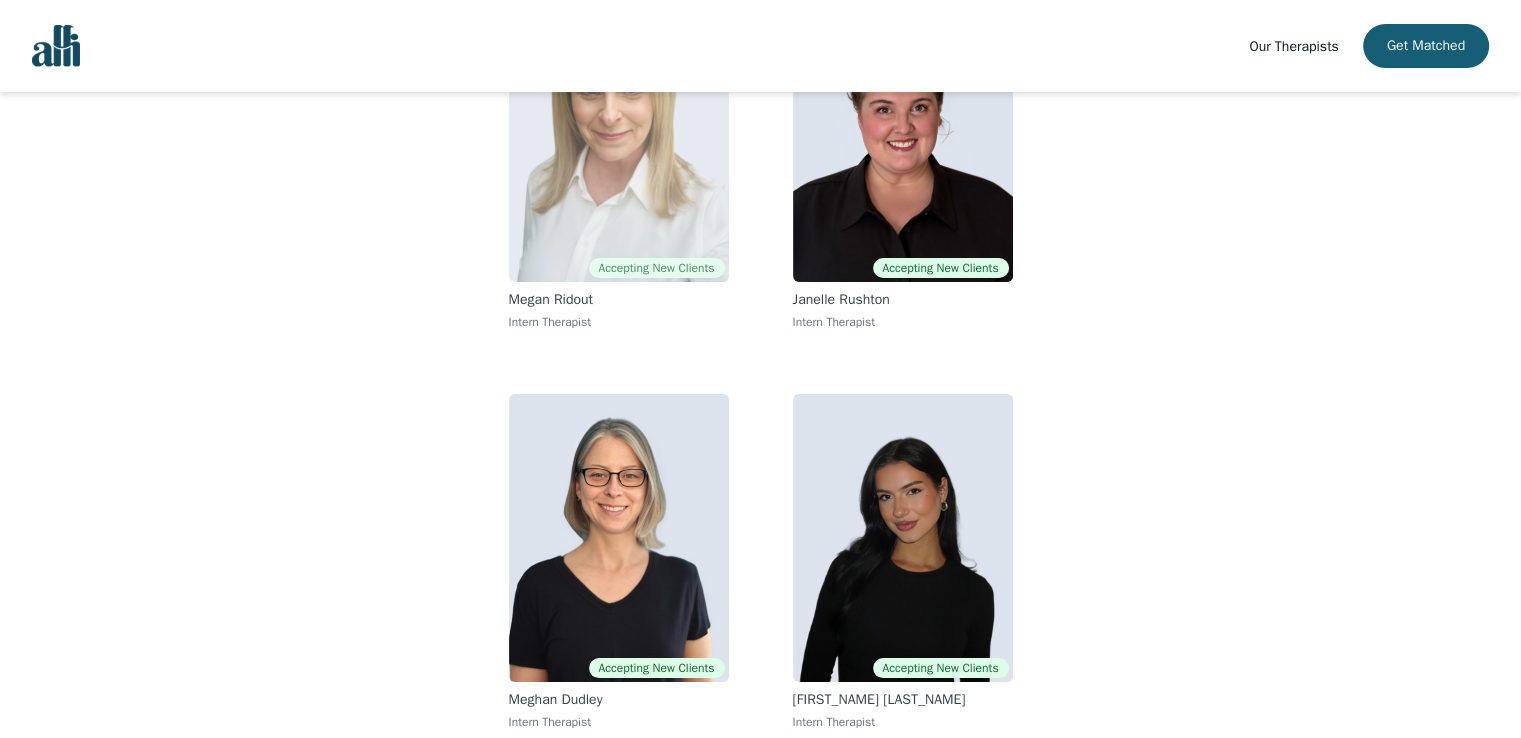 click at bounding box center (619, 138) 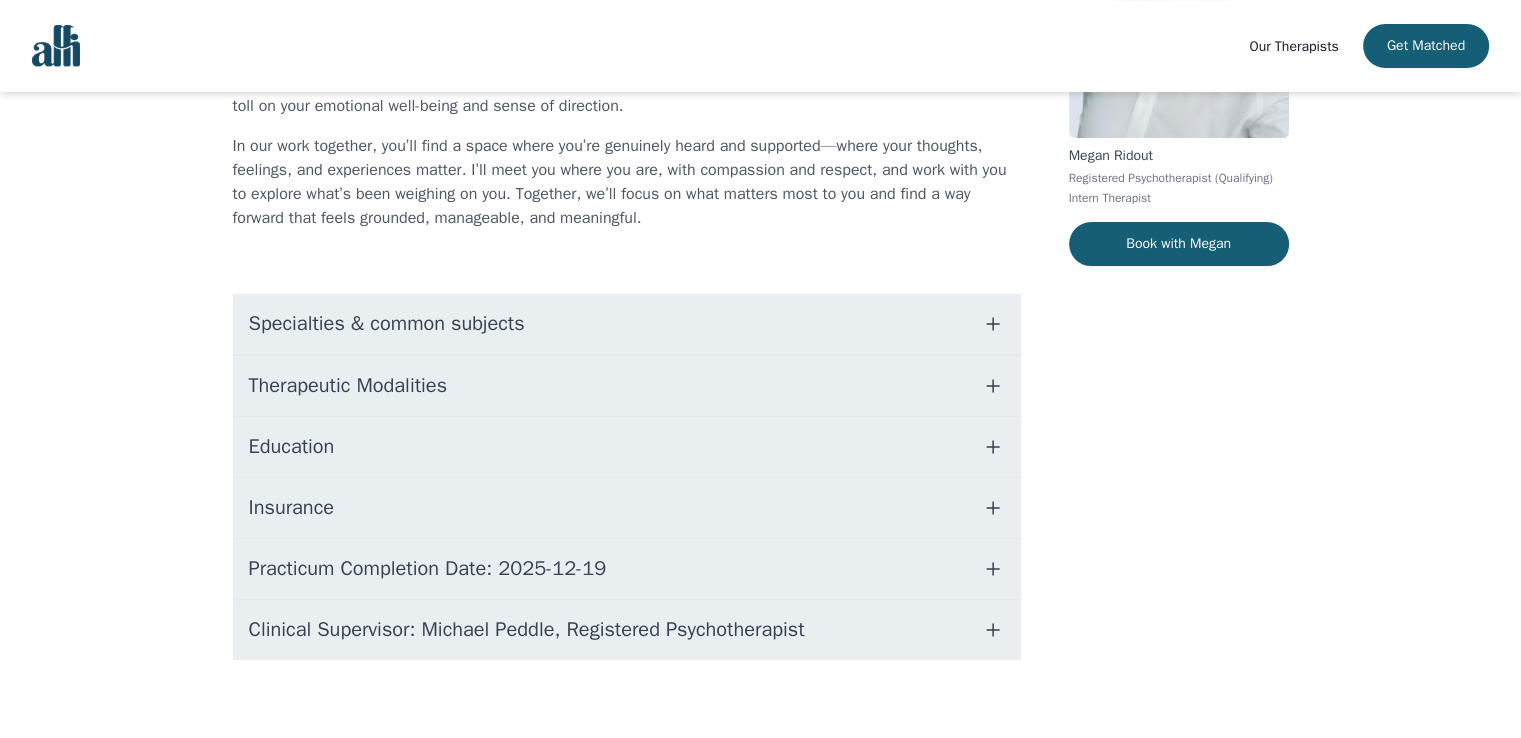 scroll, scrollTop: 291, scrollLeft: 0, axis: vertical 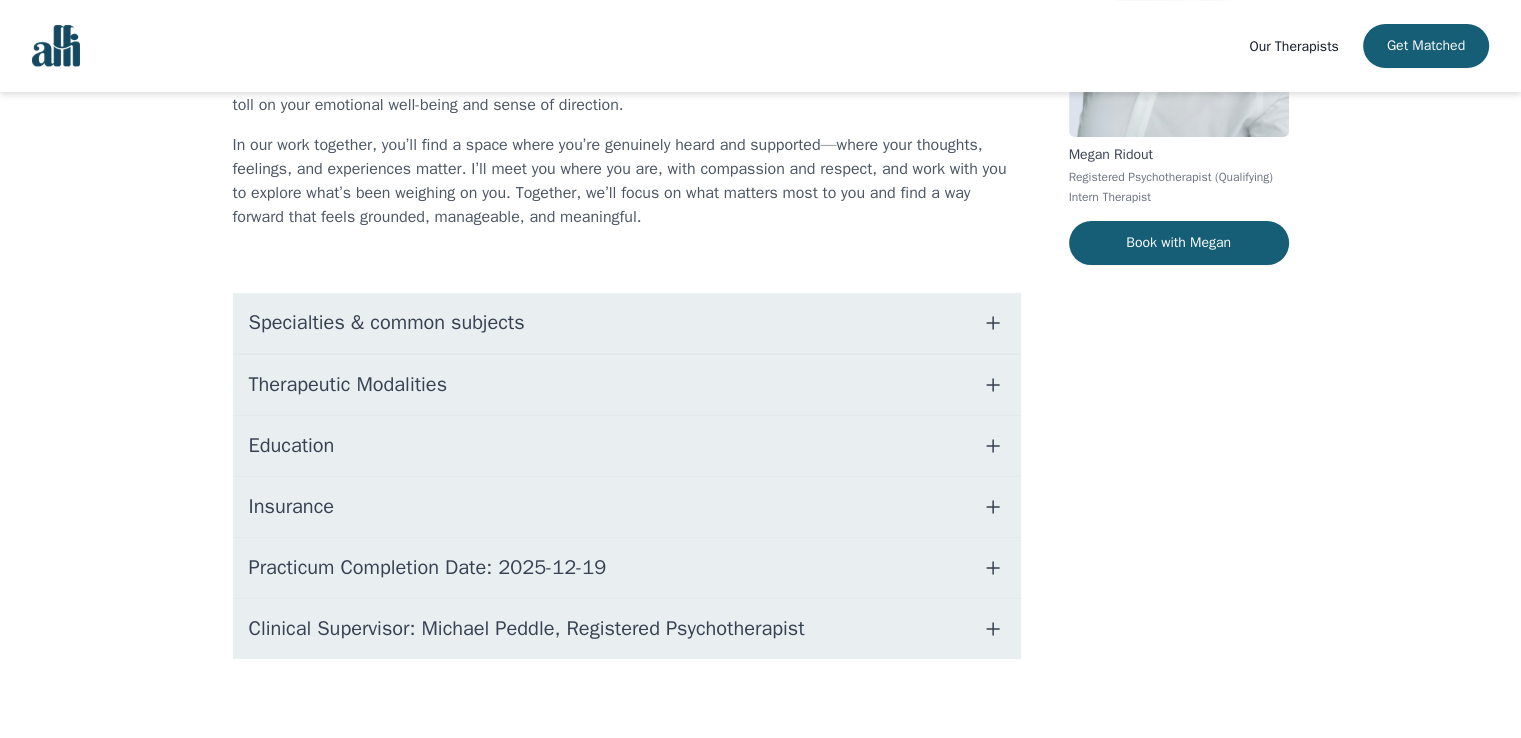 click on "Specialties & common subjects" at bounding box center (627, 323) 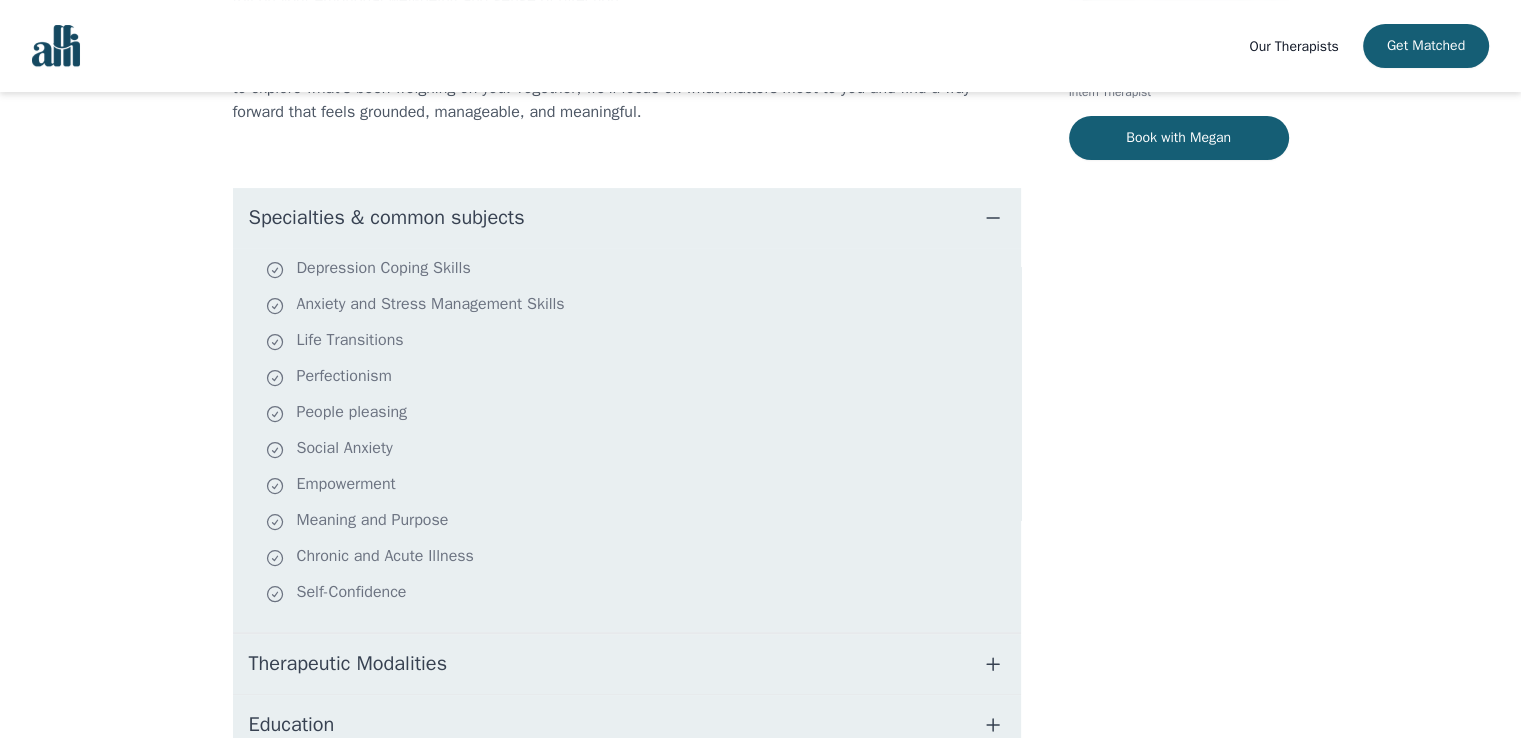 scroll, scrollTop: 383, scrollLeft: 0, axis: vertical 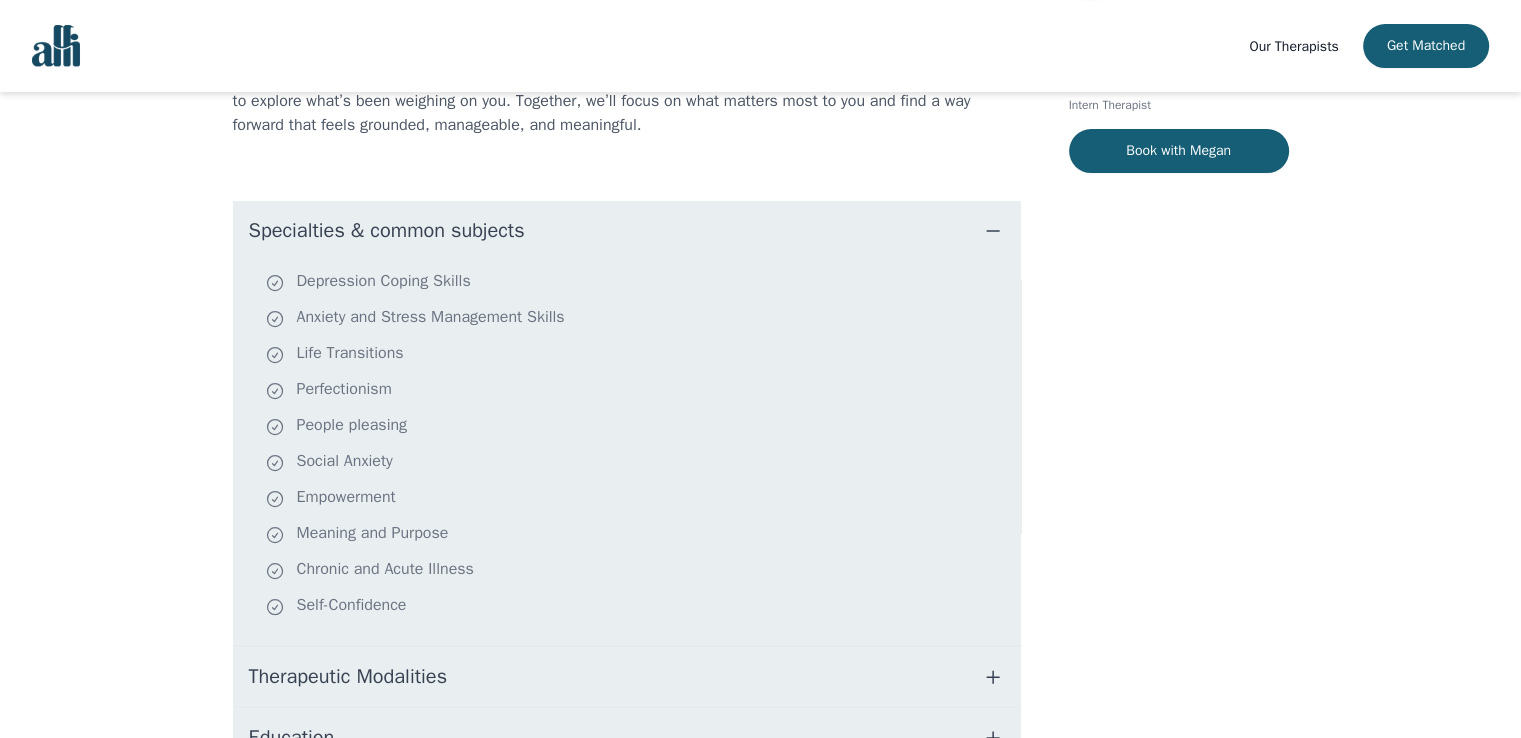 click at bounding box center (993, 231) 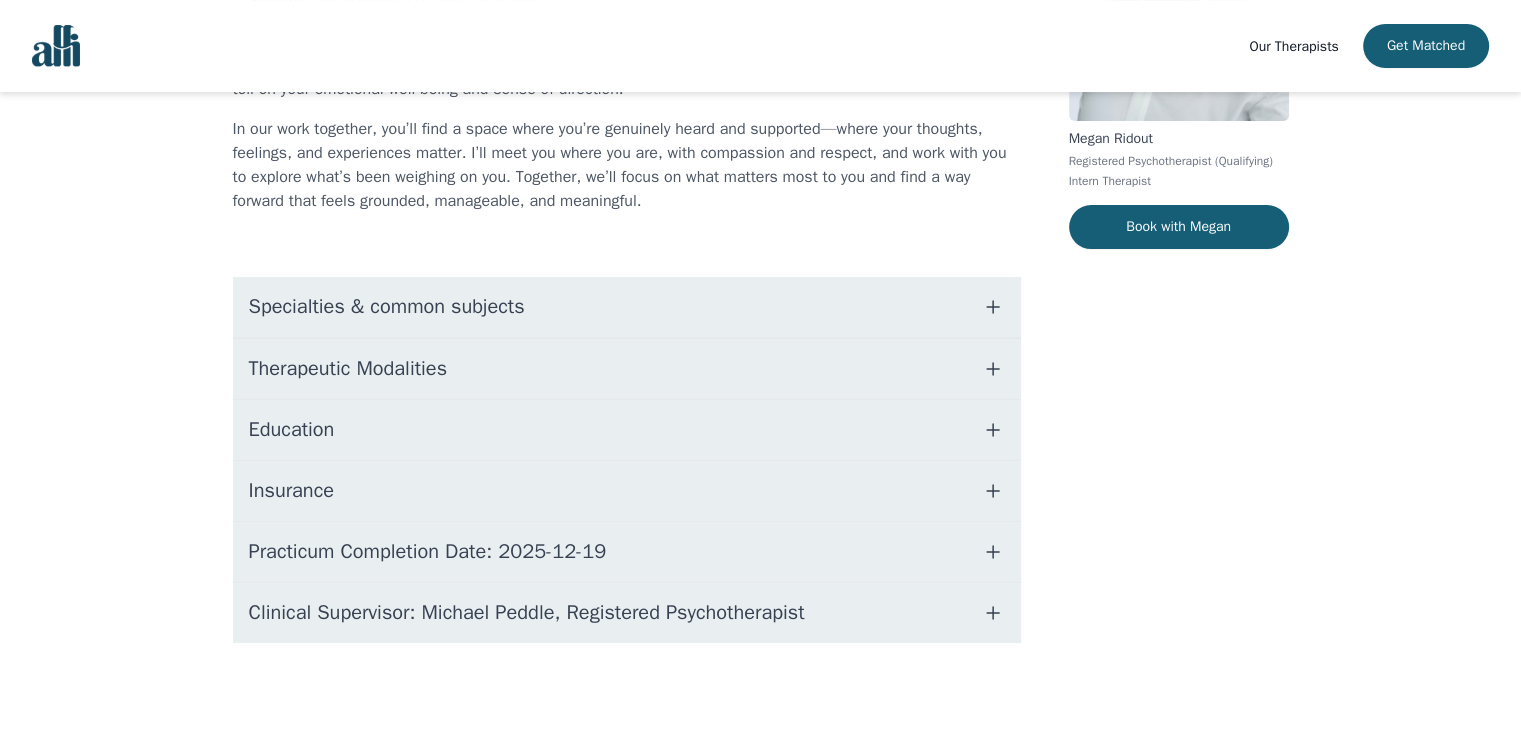 click at bounding box center [993, 369] 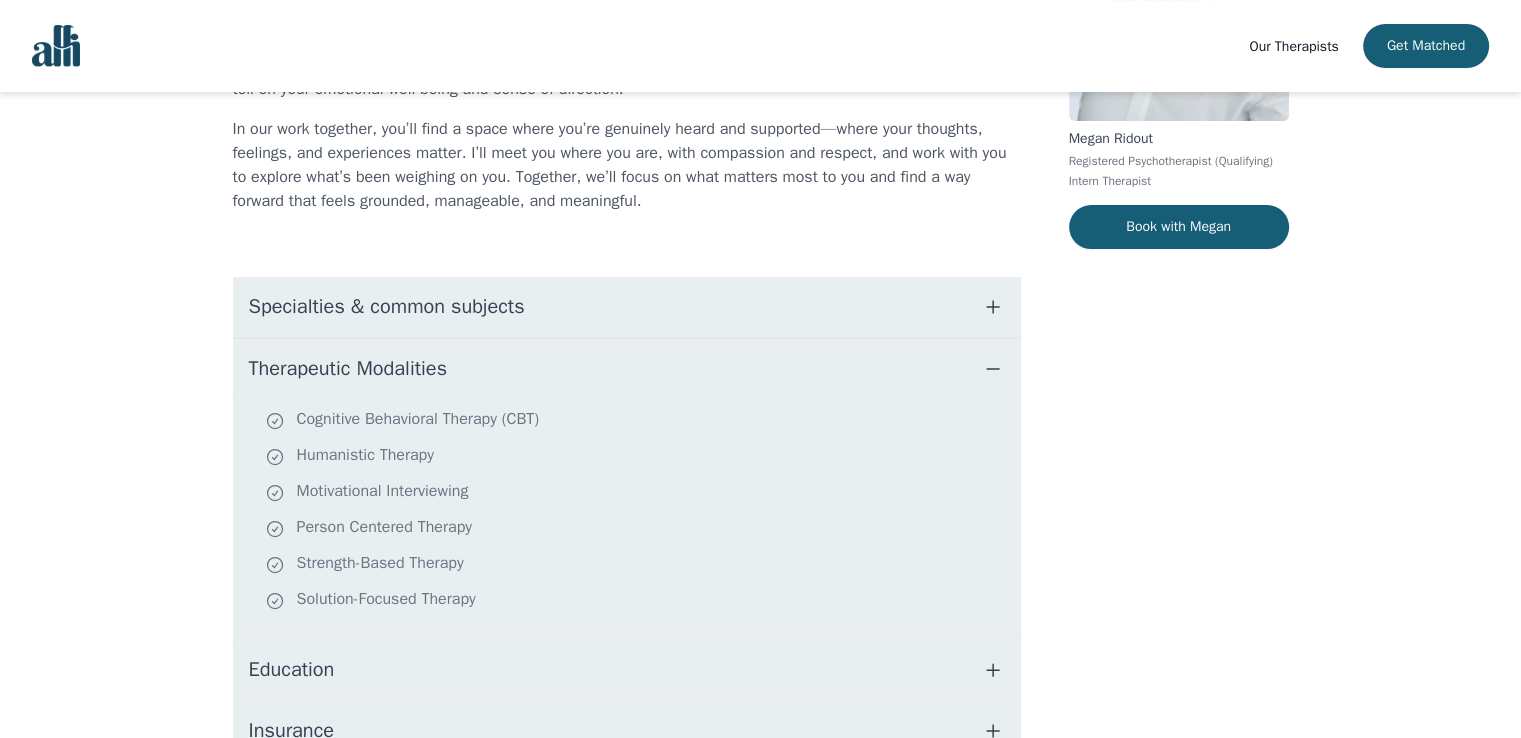 click at bounding box center (993, 369) 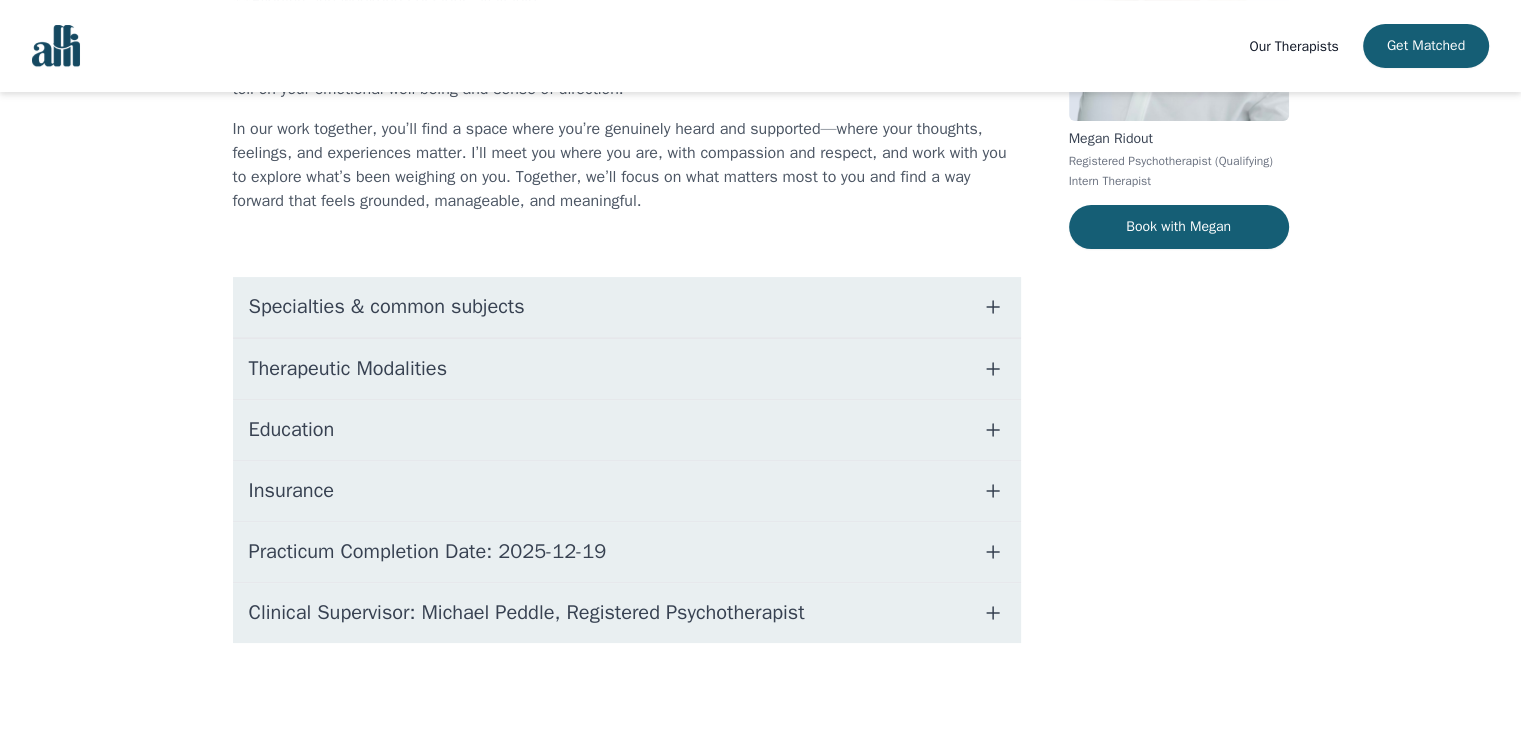click at bounding box center (993, 430) 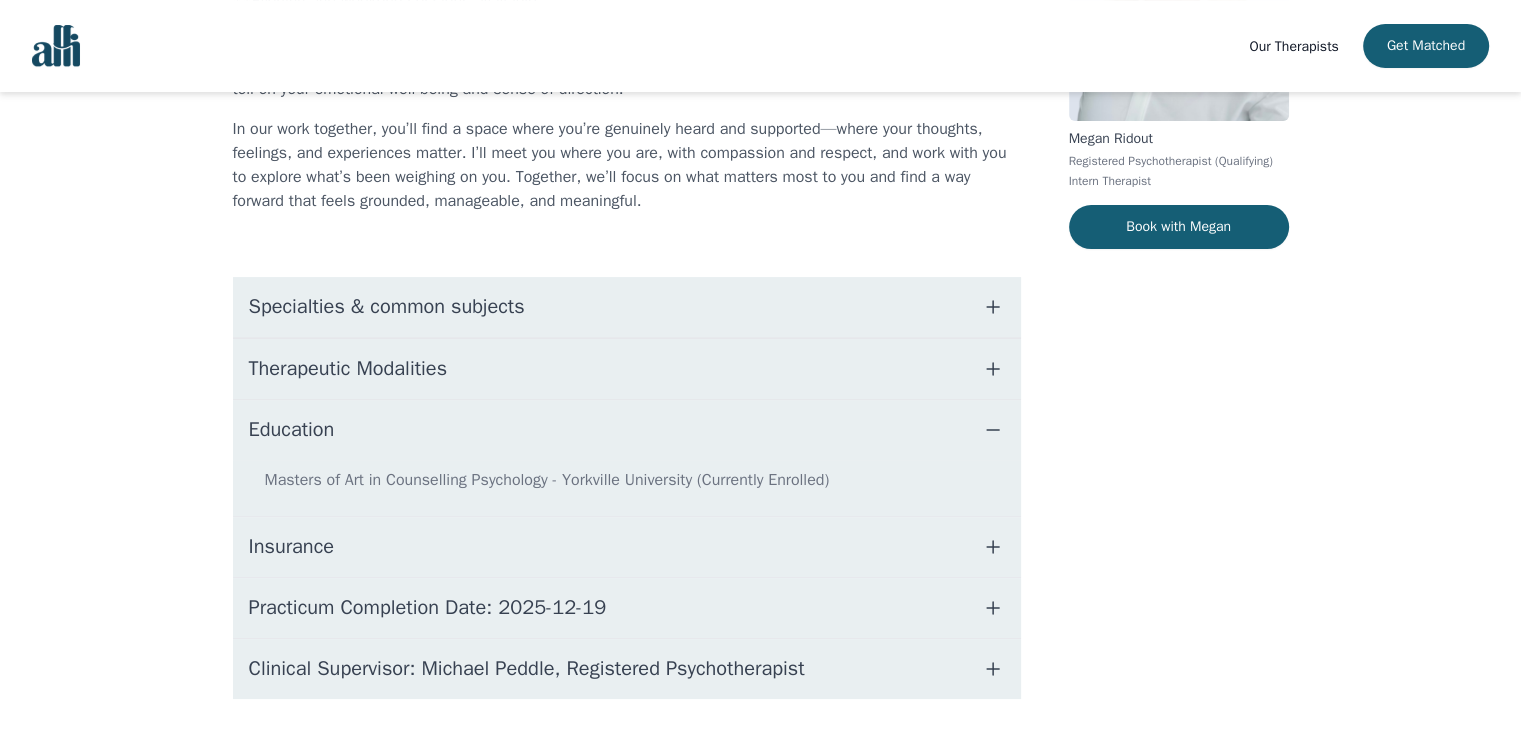 click at bounding box center (993, 430) 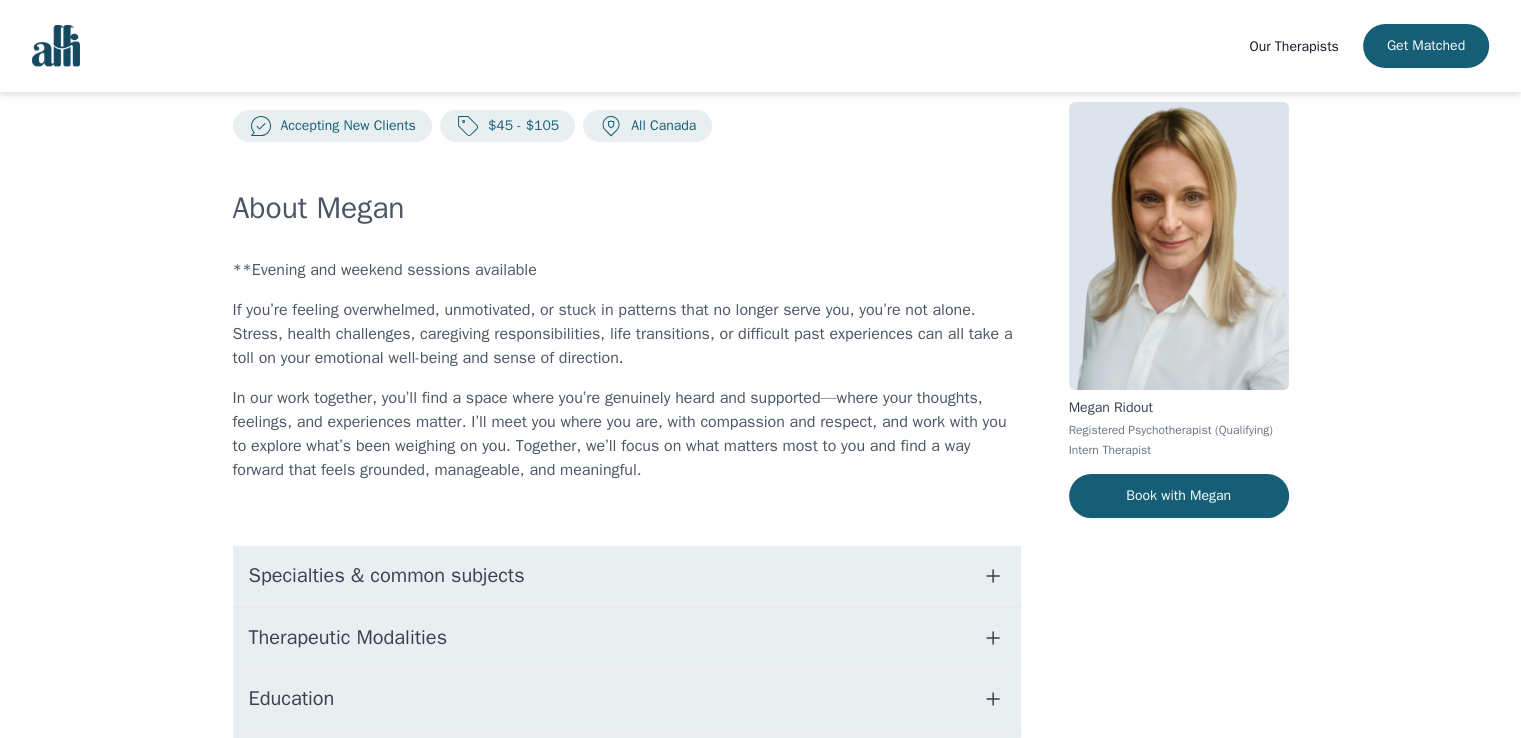 scroll, scrollTop: 0, scrollLeft: 0, axis: both 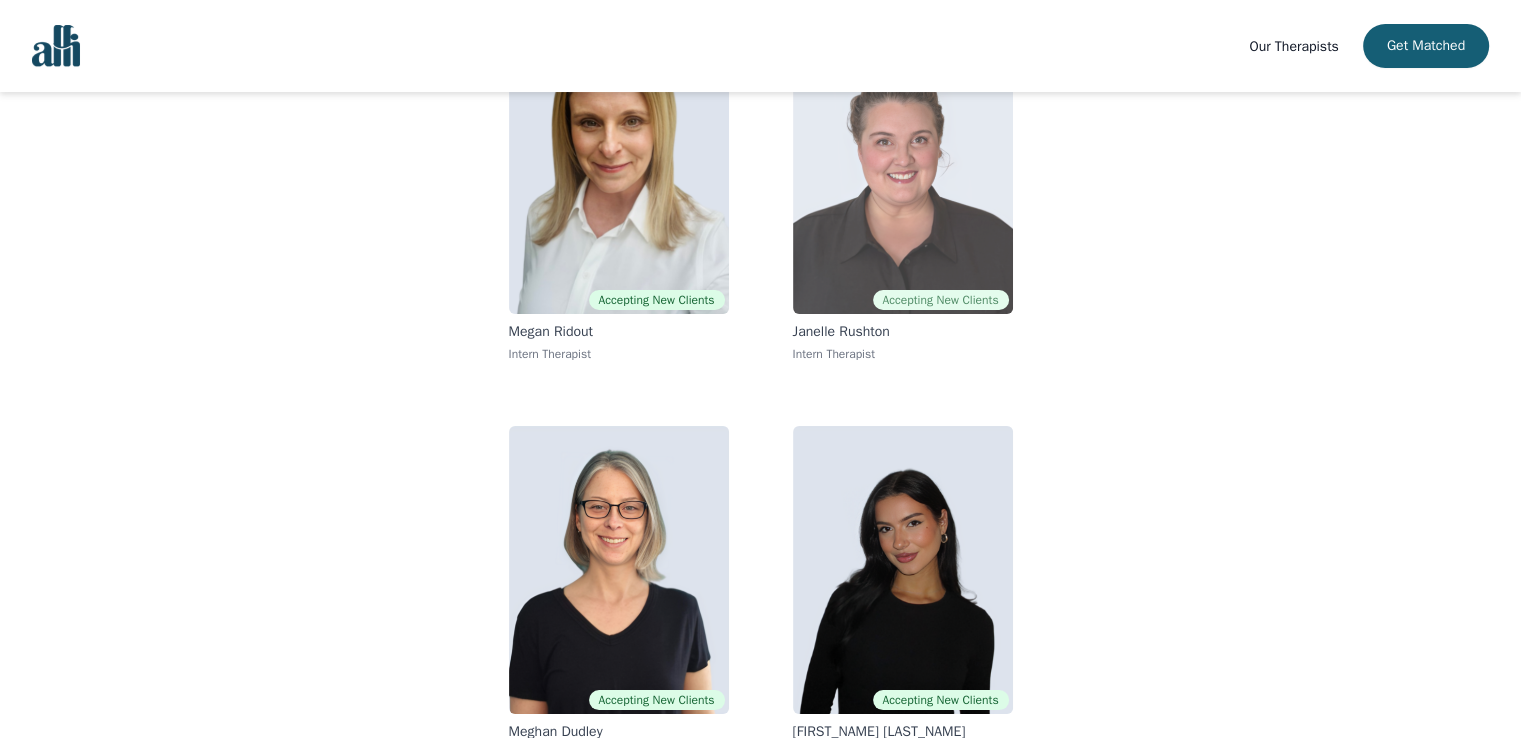 click at bounding box center (903, 170) 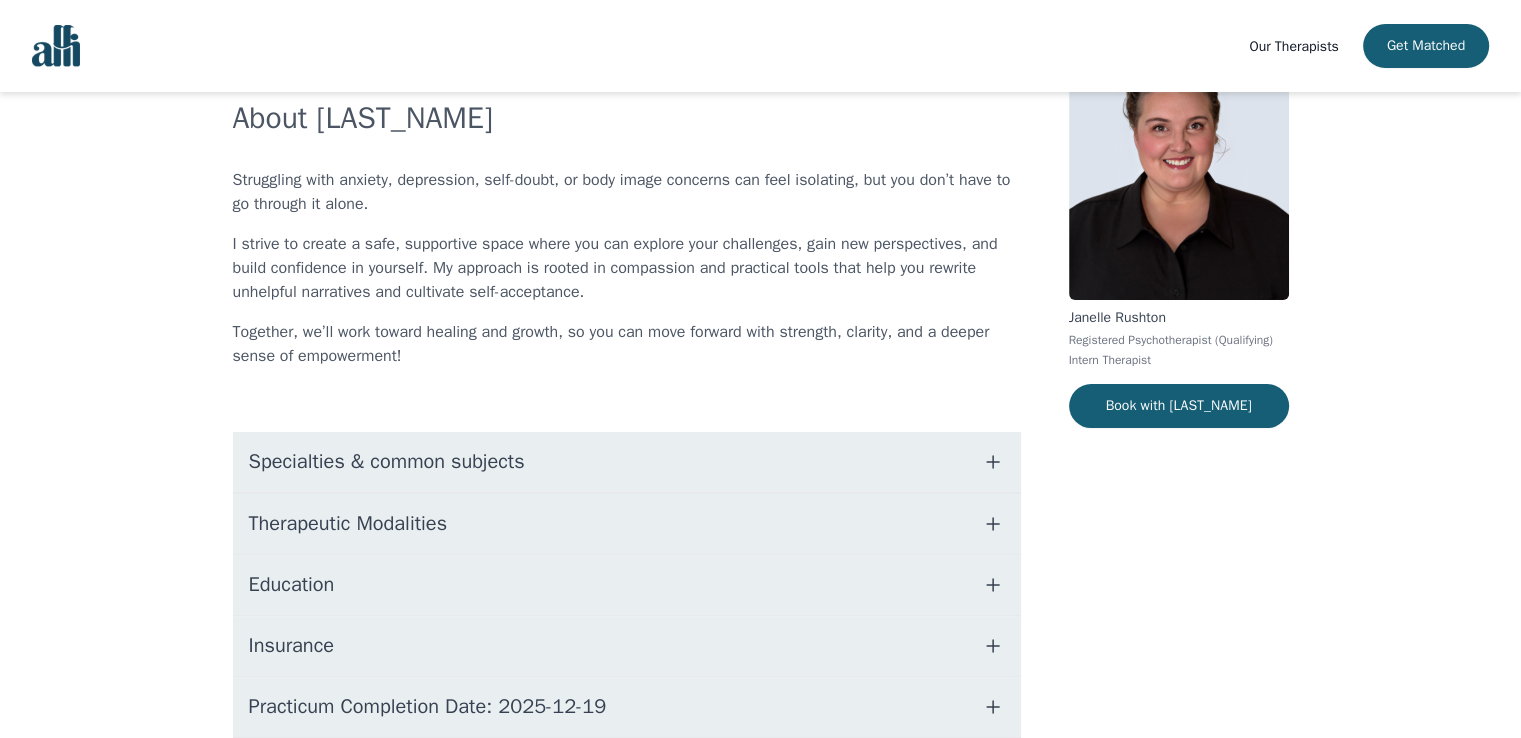 scroll, scrollTop: 136, scrollLeft: 0, axis: vertical 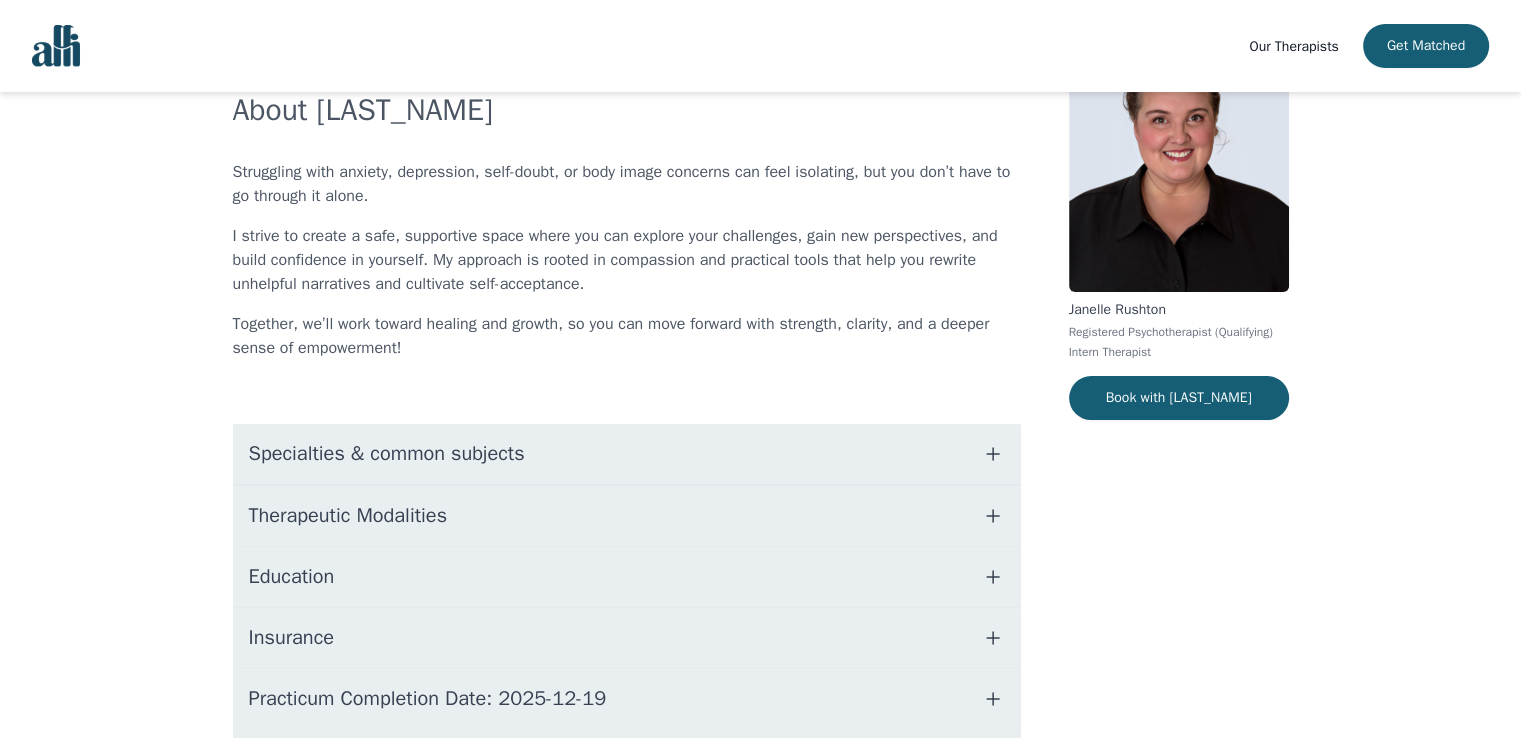click at bounding box center (993, 454) 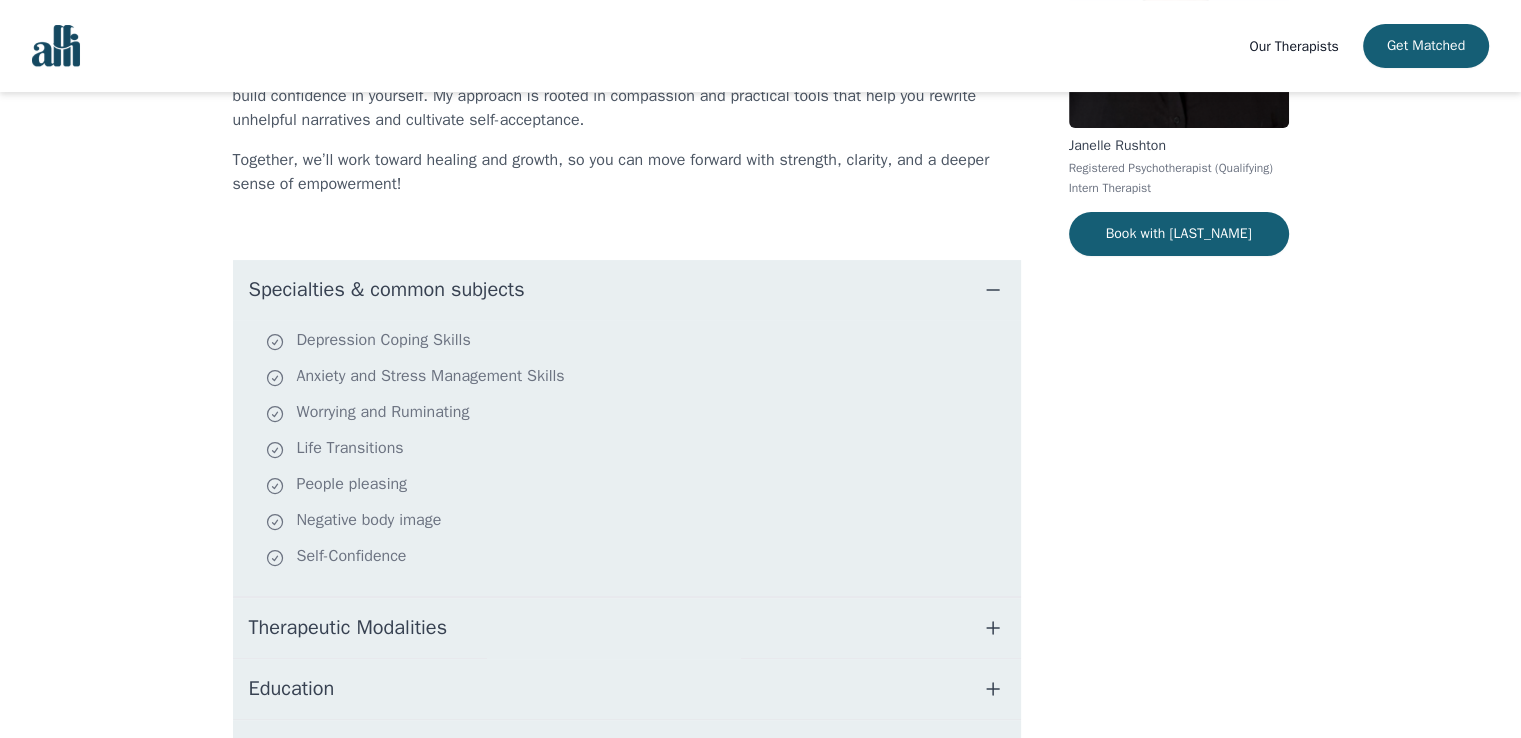 scroll, scrollTop: 299, scrollLeft: 0, axis: vertical 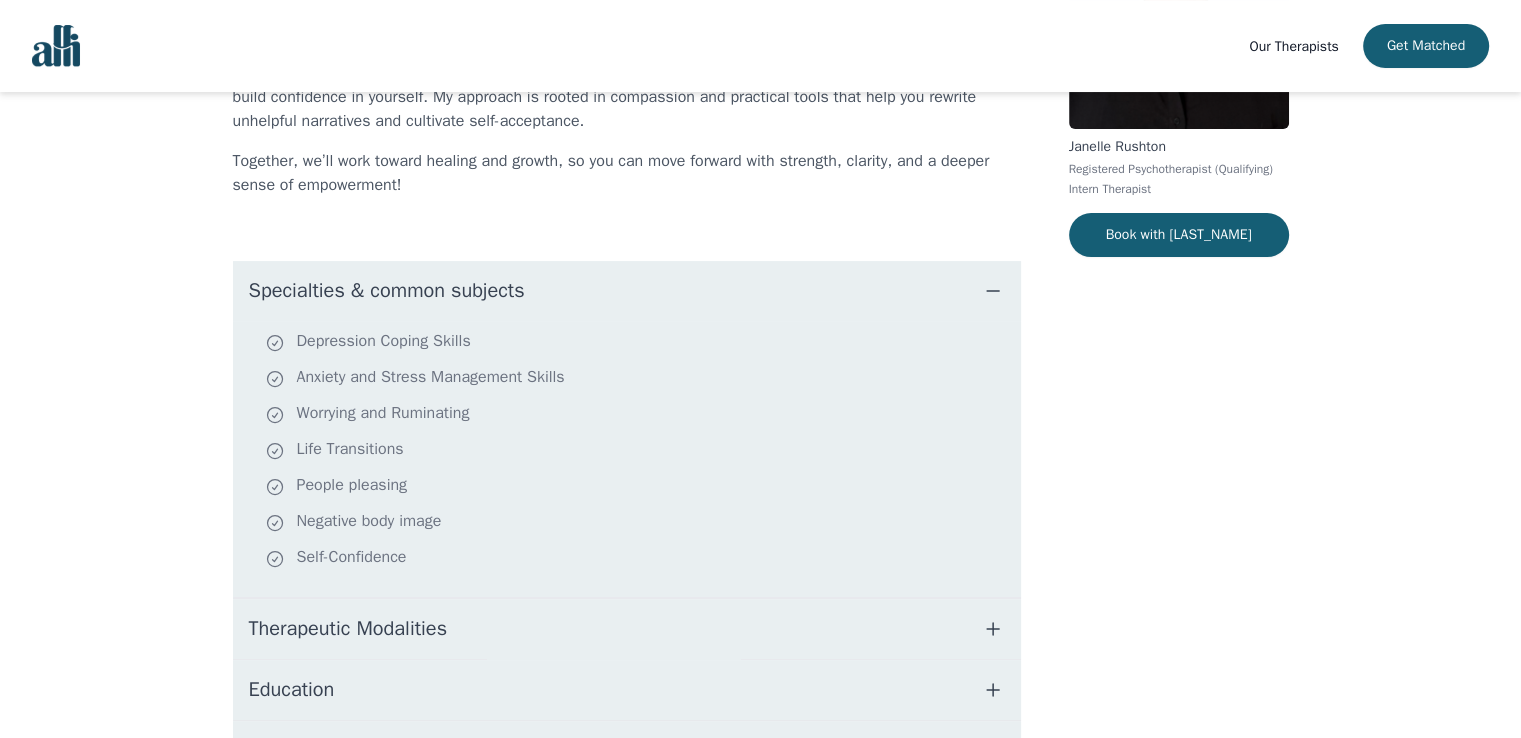 click at bounding box center [993, 291] 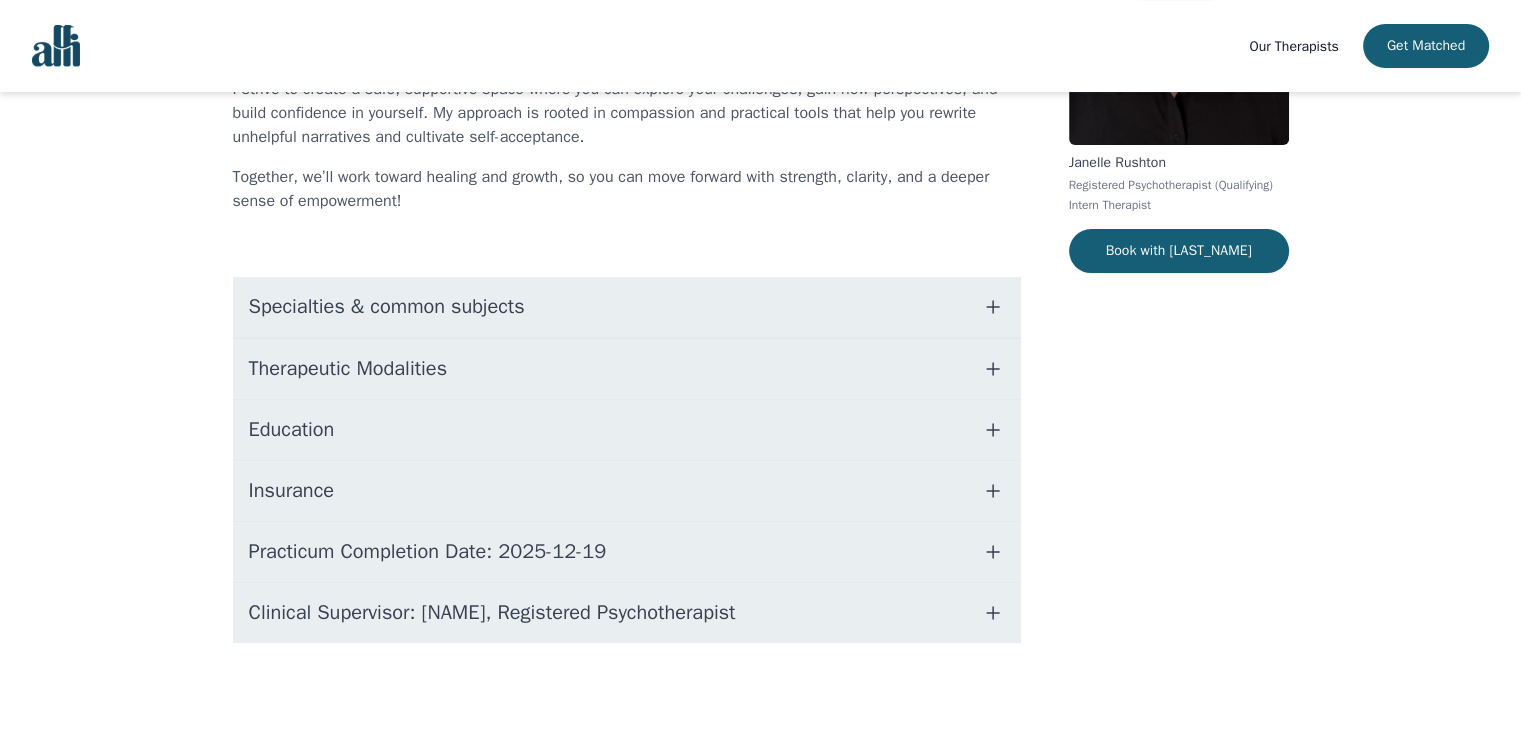 click at bounding box center [993, 369] 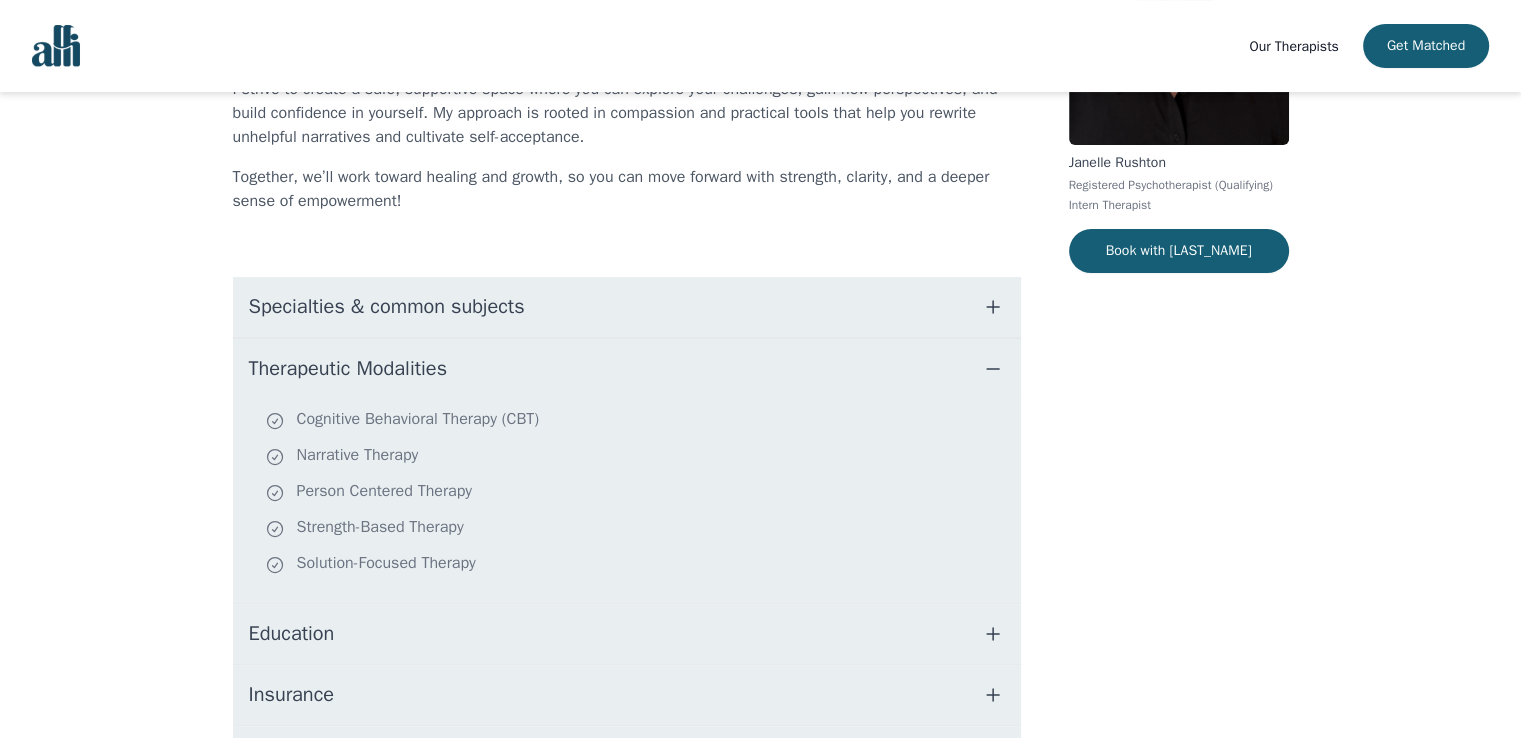 click at bounding box center [993, 369] 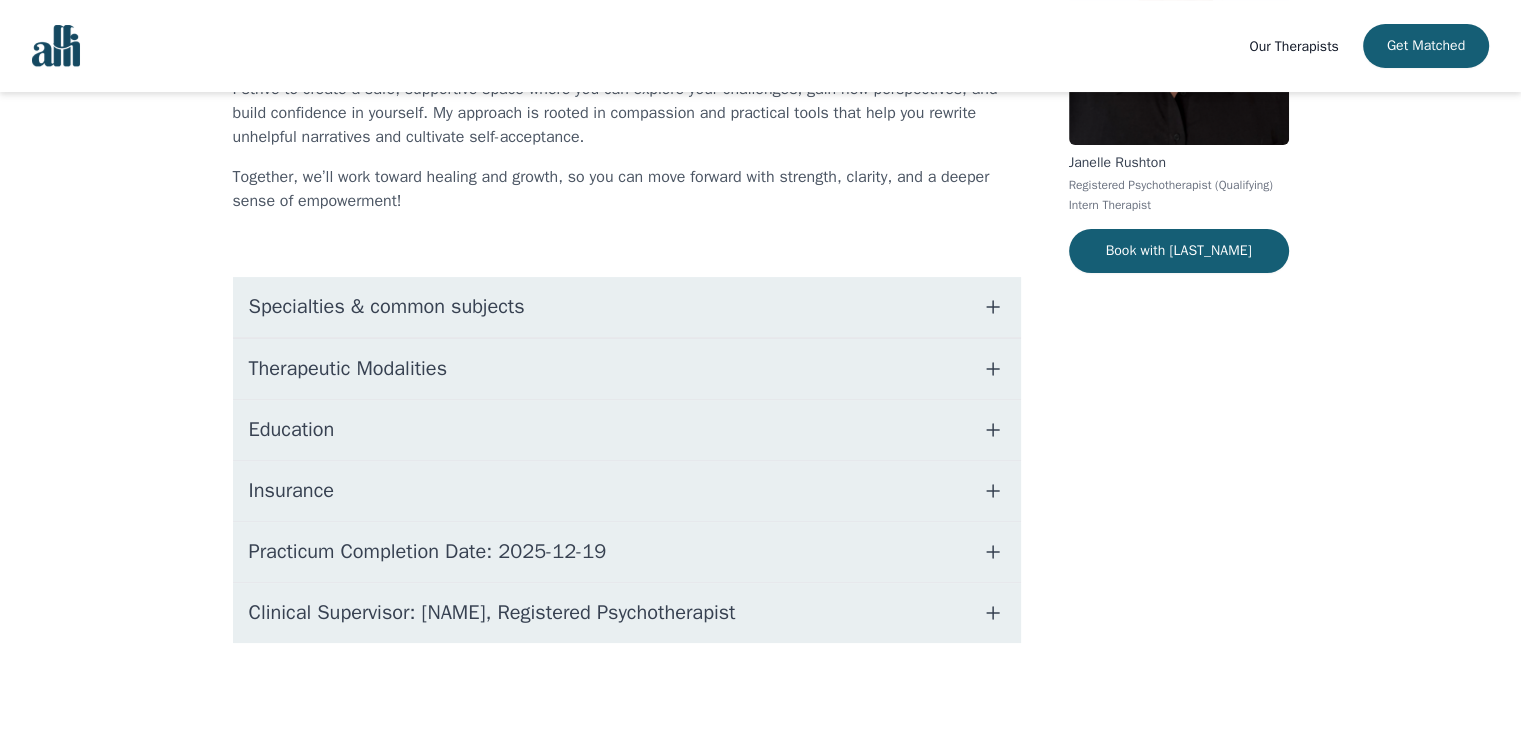 click at bounding box center [993, 430] 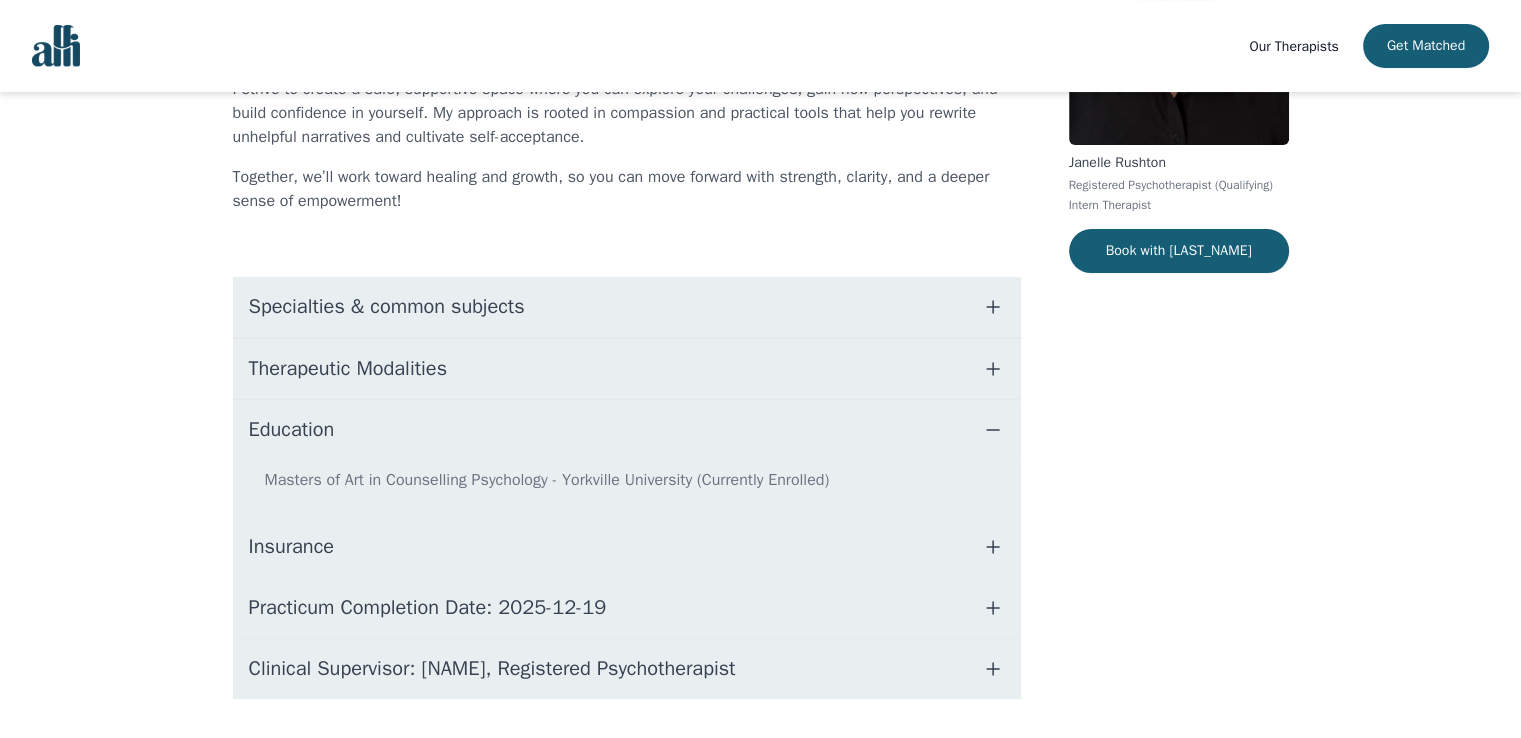 click at bounding box center (993, 430) 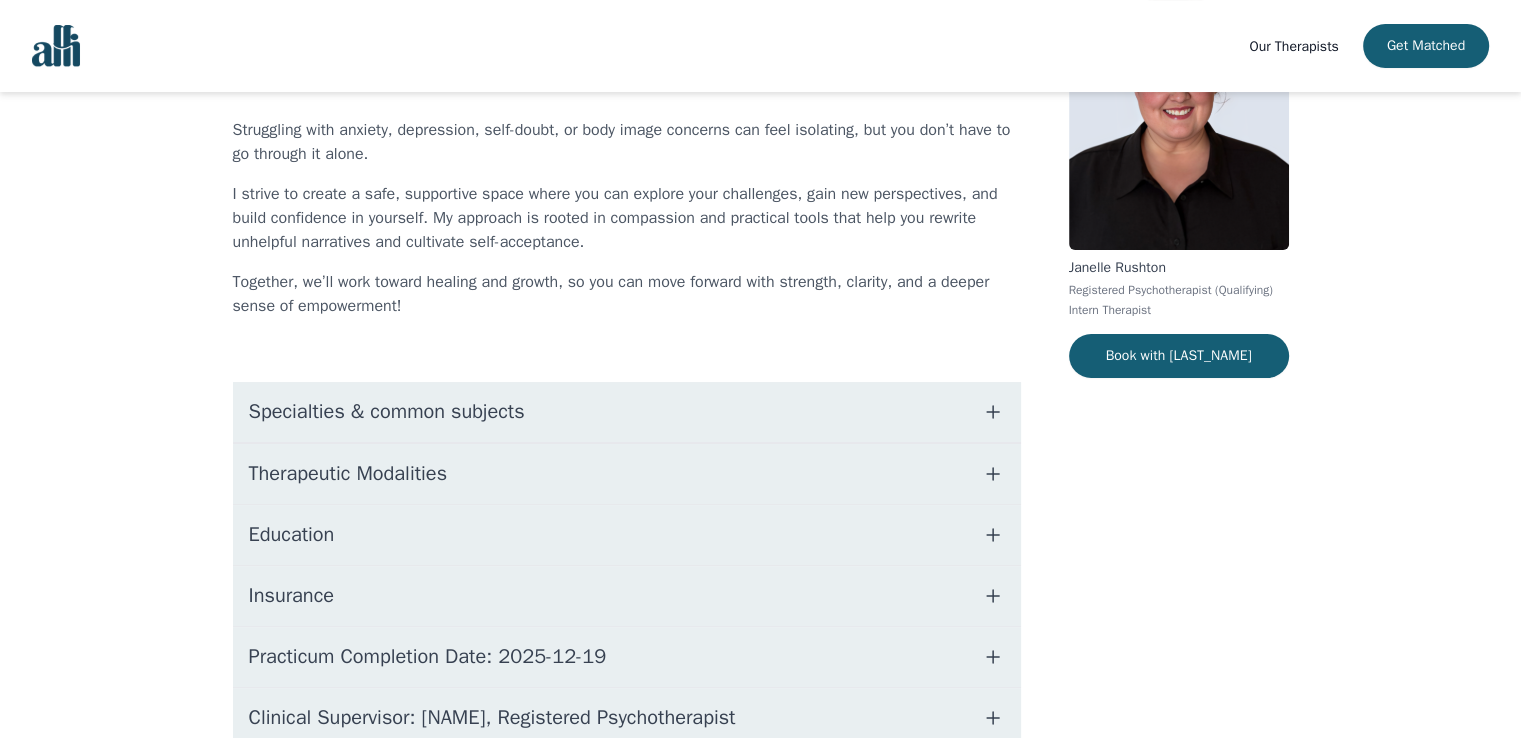 scroll, scrollTop: 0, scrollLeft: 0, axis: both 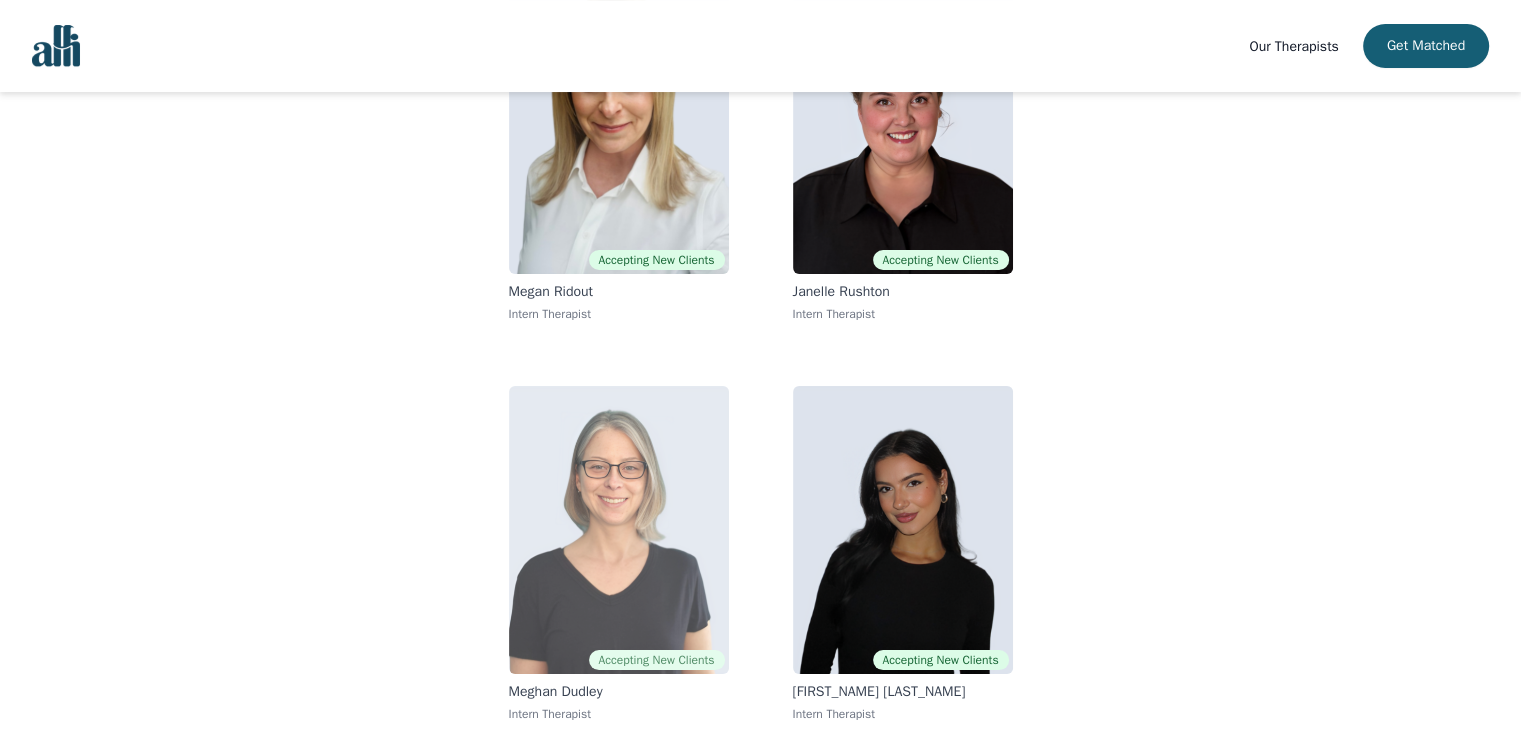 click at bounding box center [619, 530] 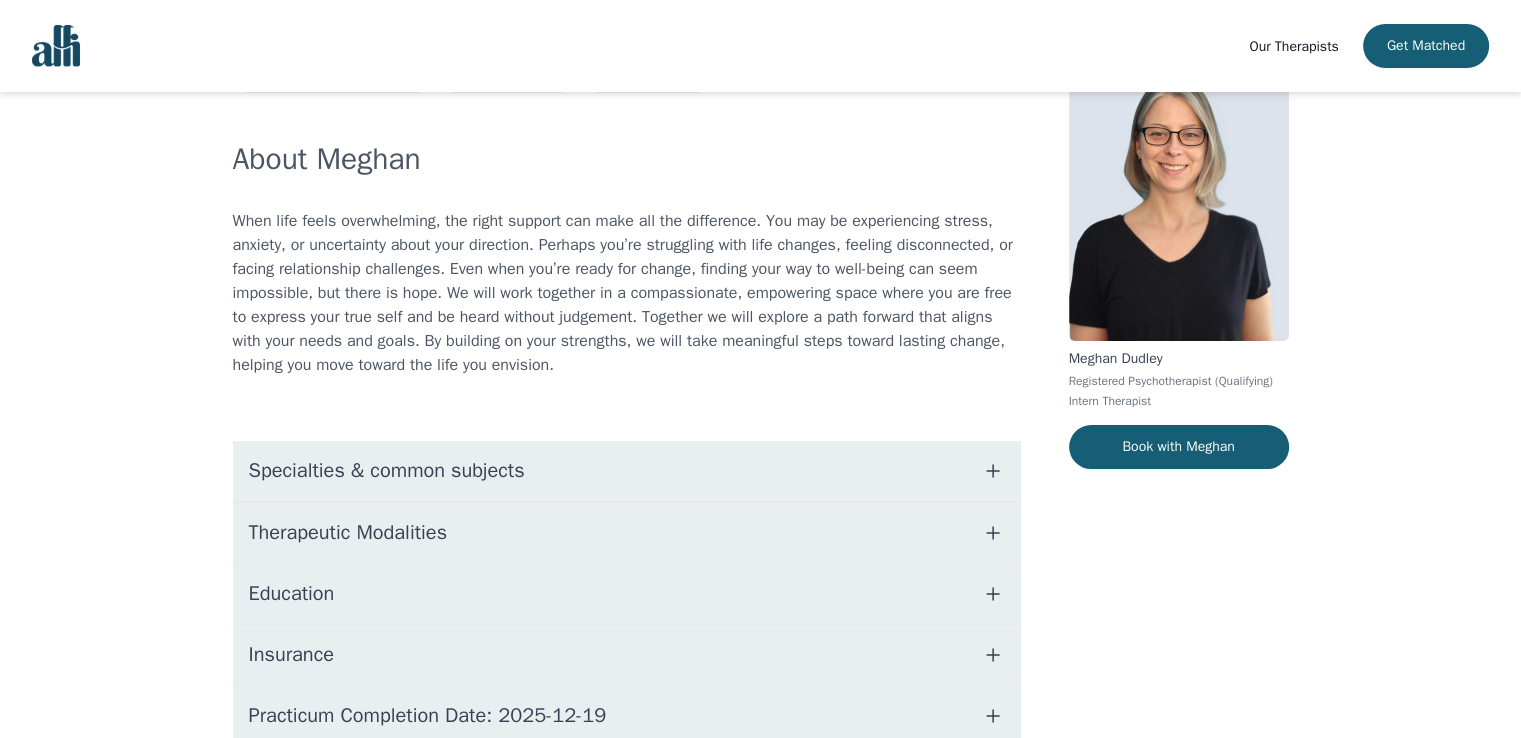 scroll, scrollTop: 88, scrollLeft: 0, axis: vertical 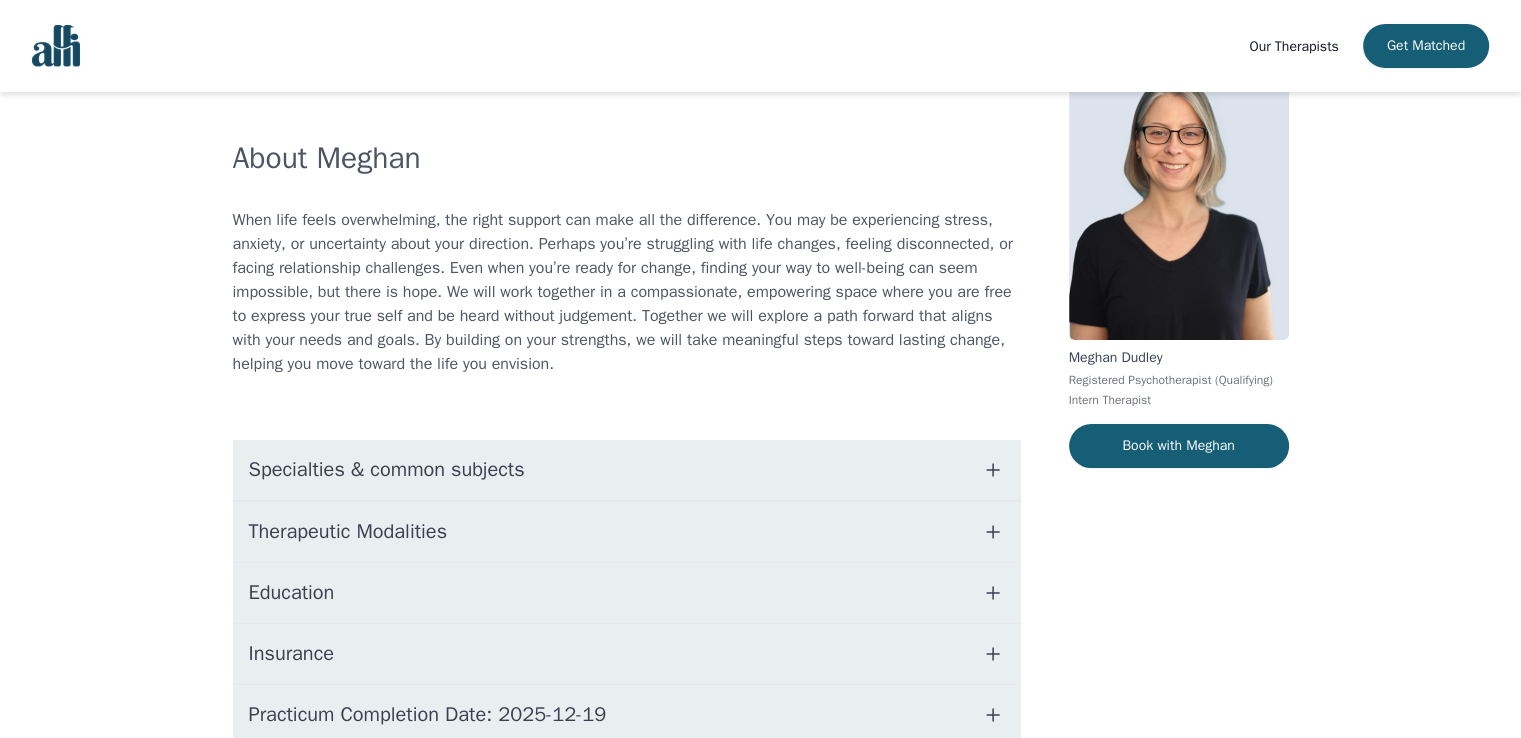 click at bounding box center (993, 470) 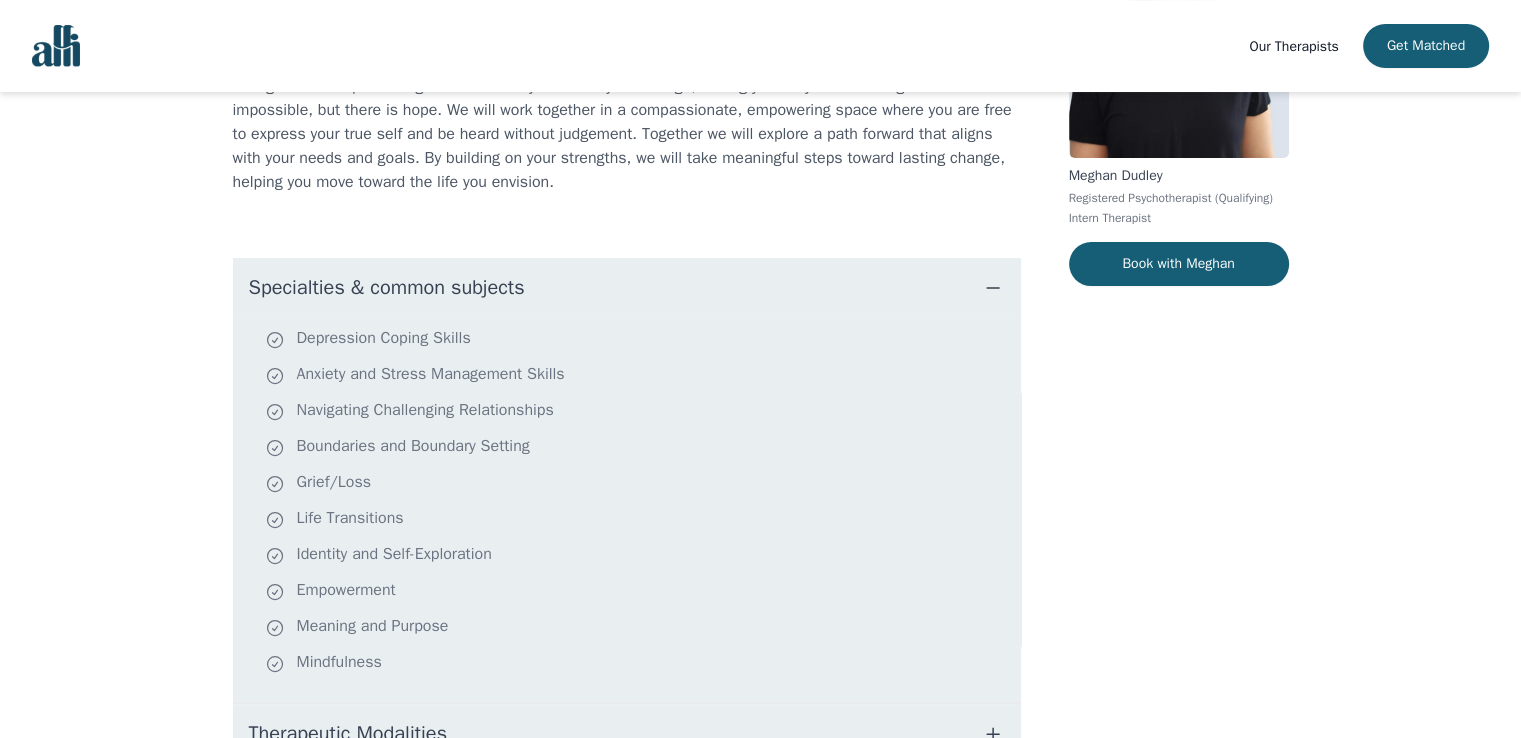 scroll, scrollTop: 271, scrollLeft: 0, axis: vertical 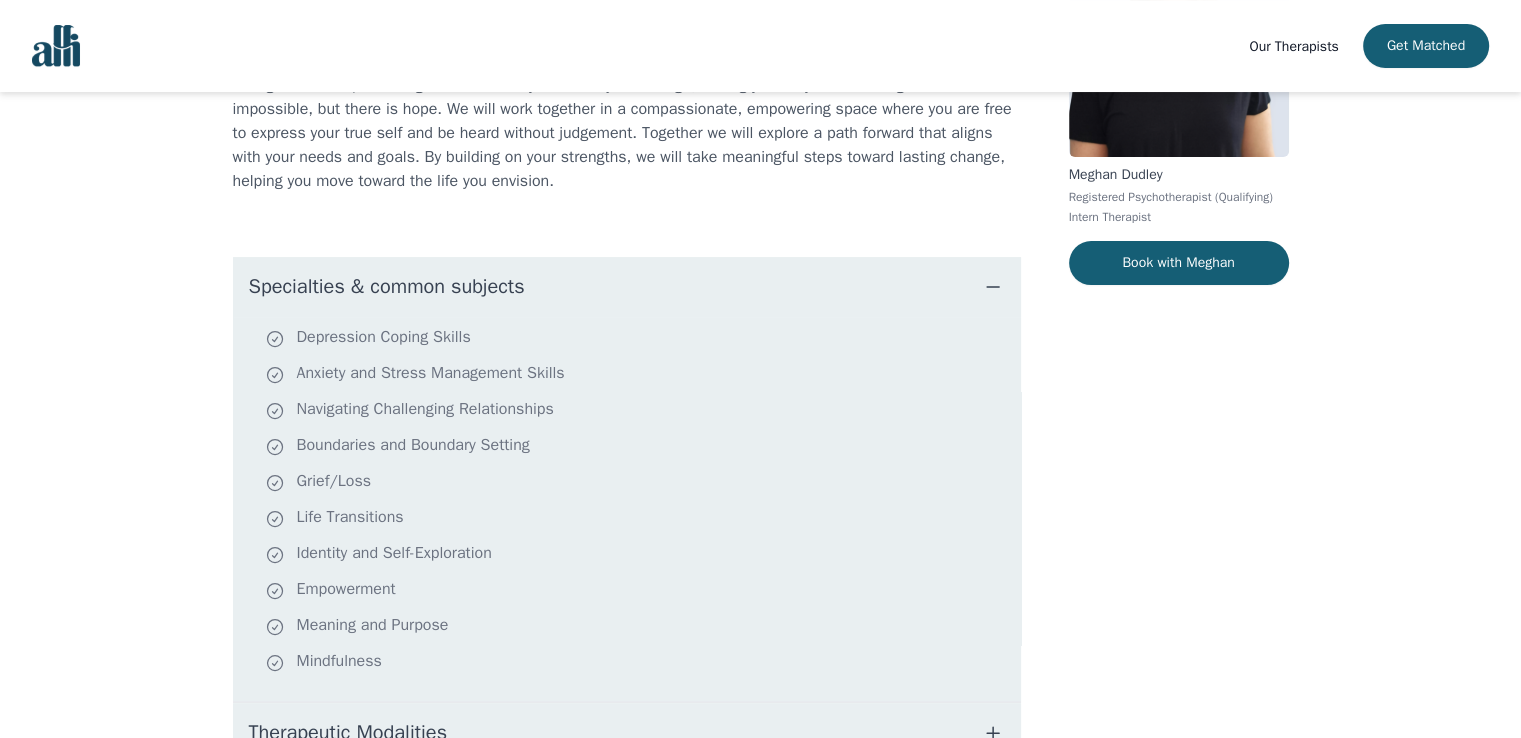 click at bounding box center (993, 287) 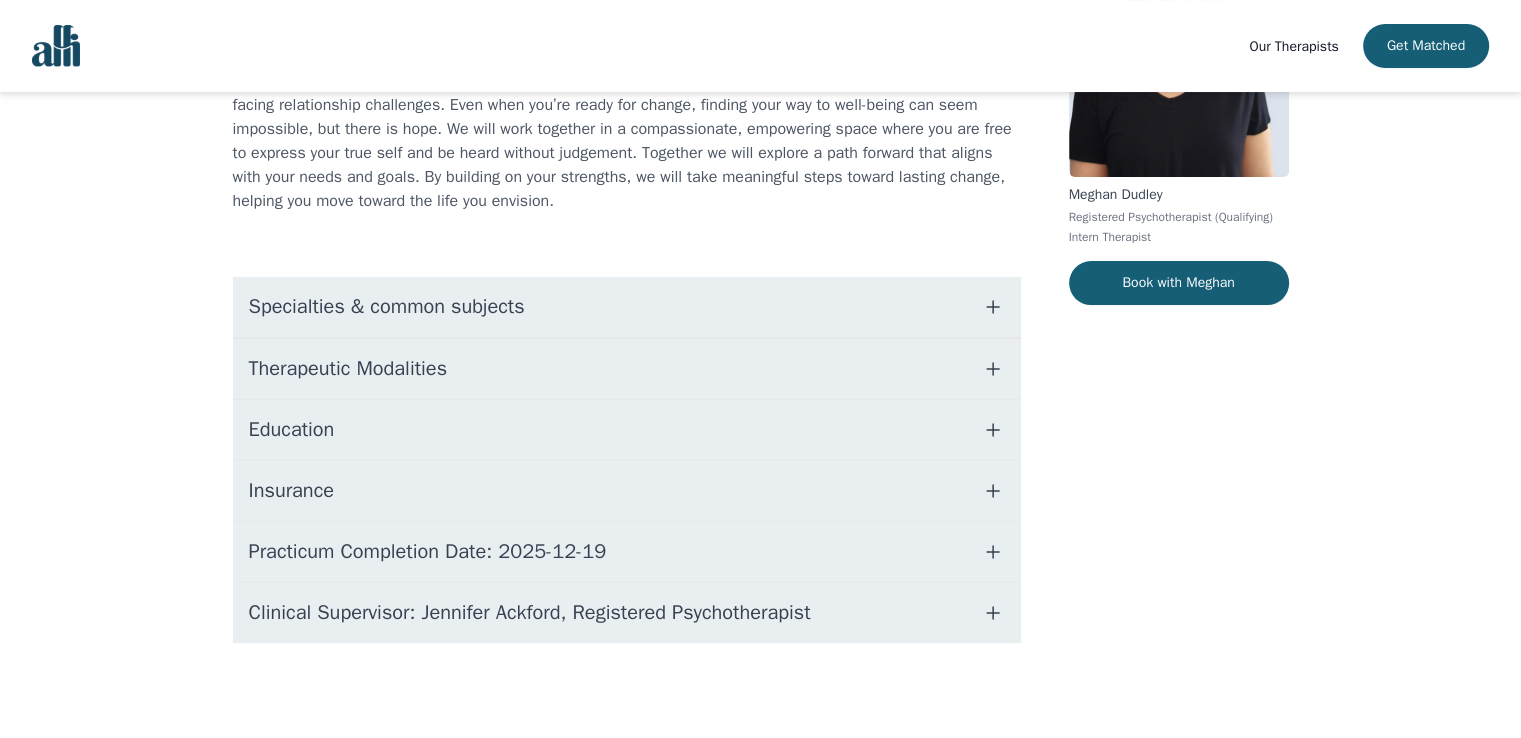 click at bounding box center (993, 369) 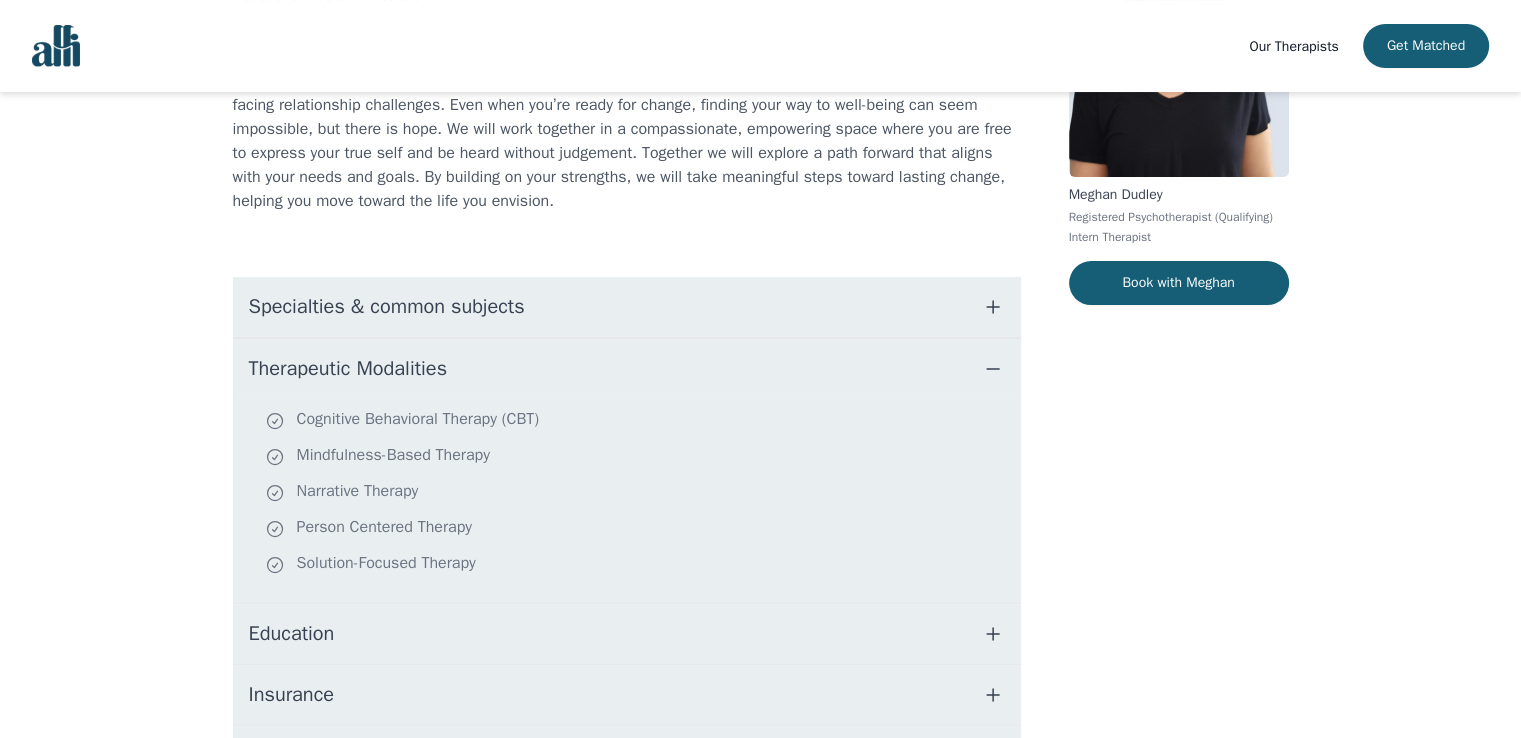 click at bounding box center [993, 369] 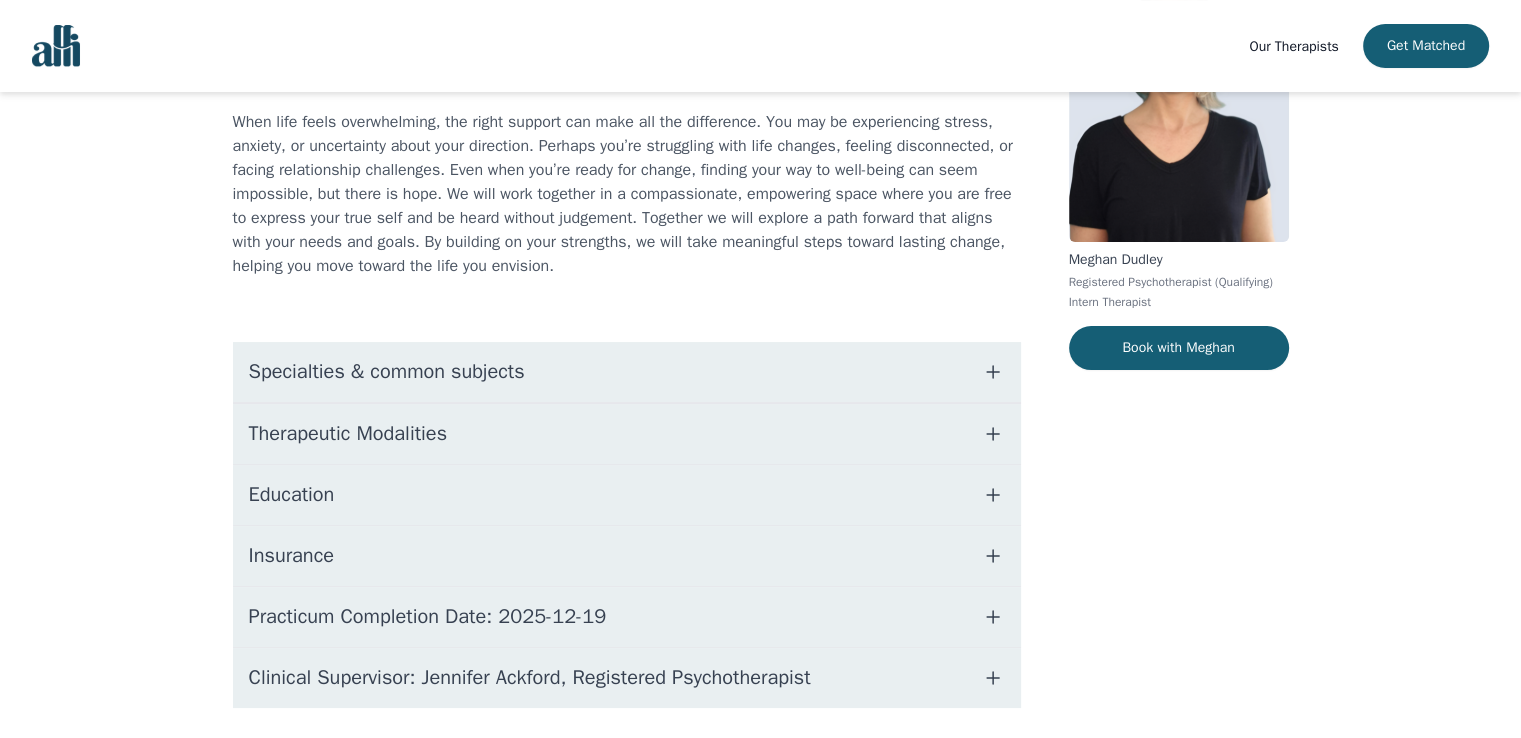 scroll, scrollTop: 0, scrollLeft: 0, axis: both 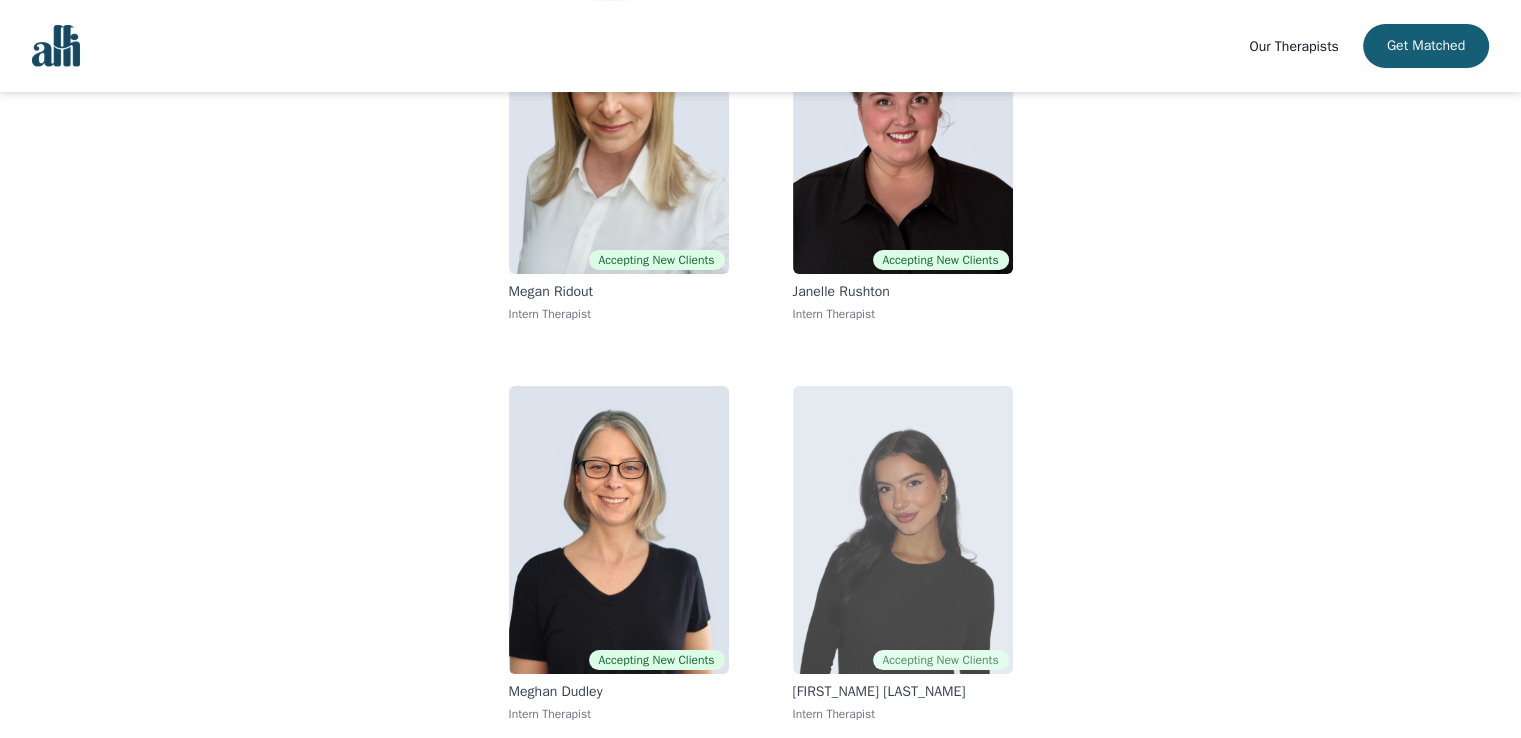 click at bounding box center [903, 530] 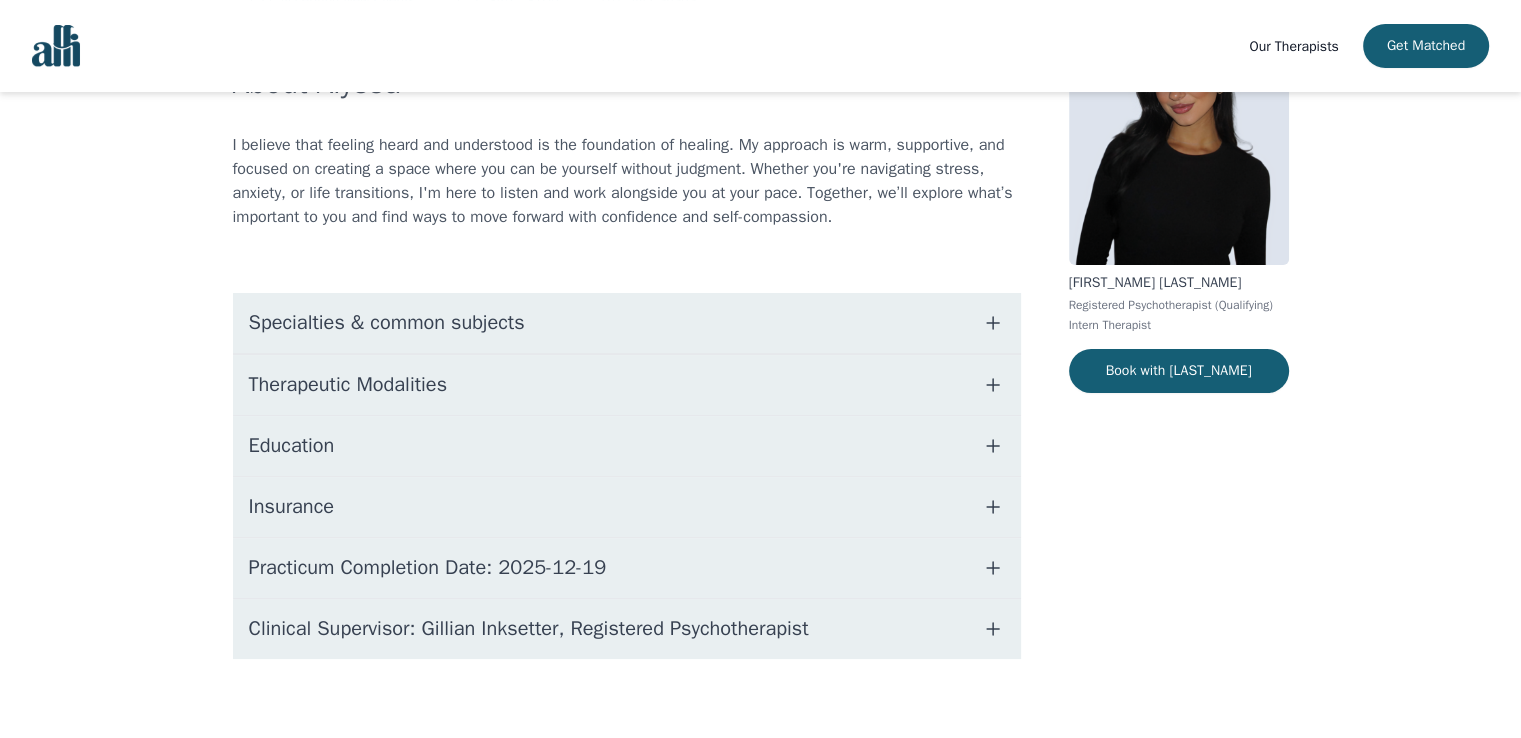 scroll, scrollTop: 164, scrollLeft: 0, axis: vertical 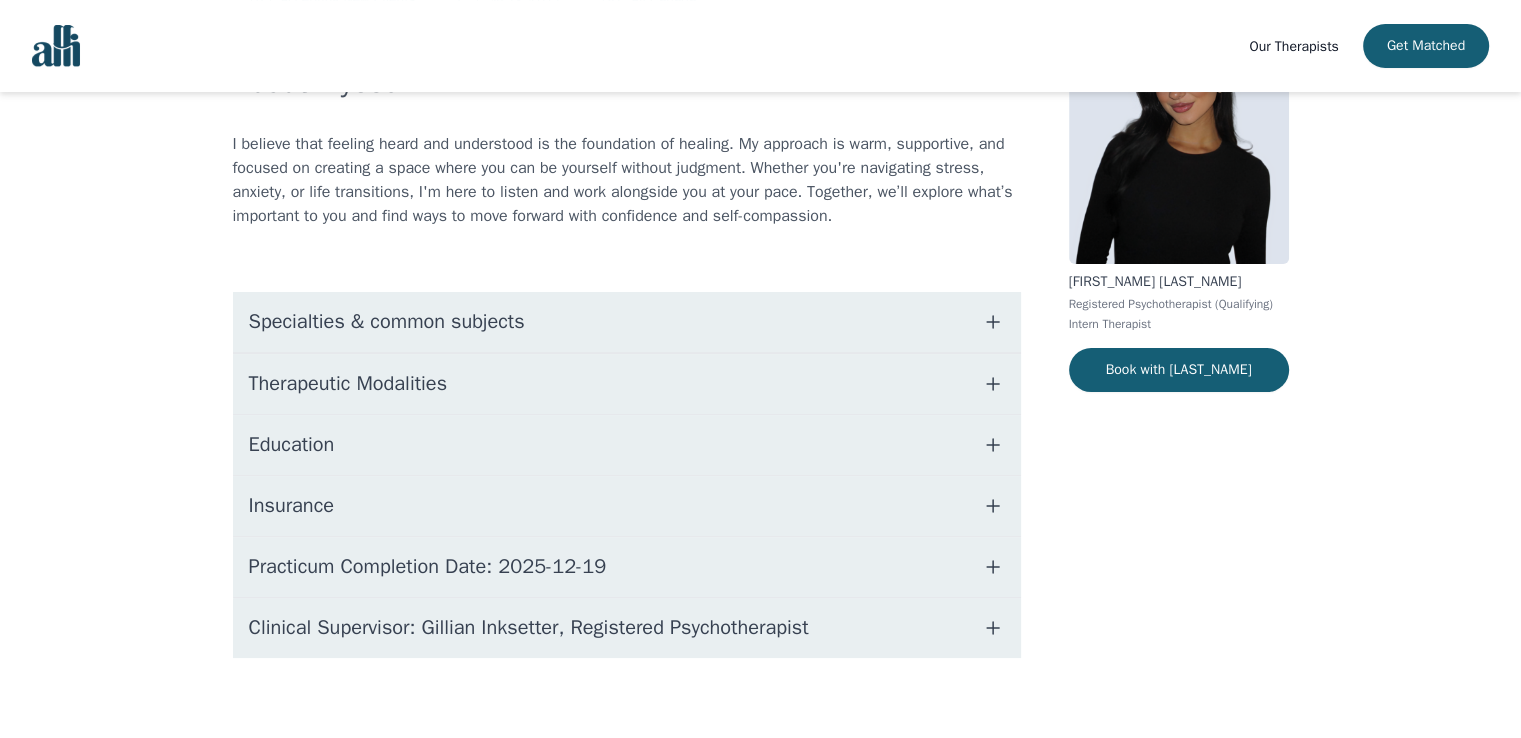 click on "Specialties & common subjects" at bounding box center [627, 322] 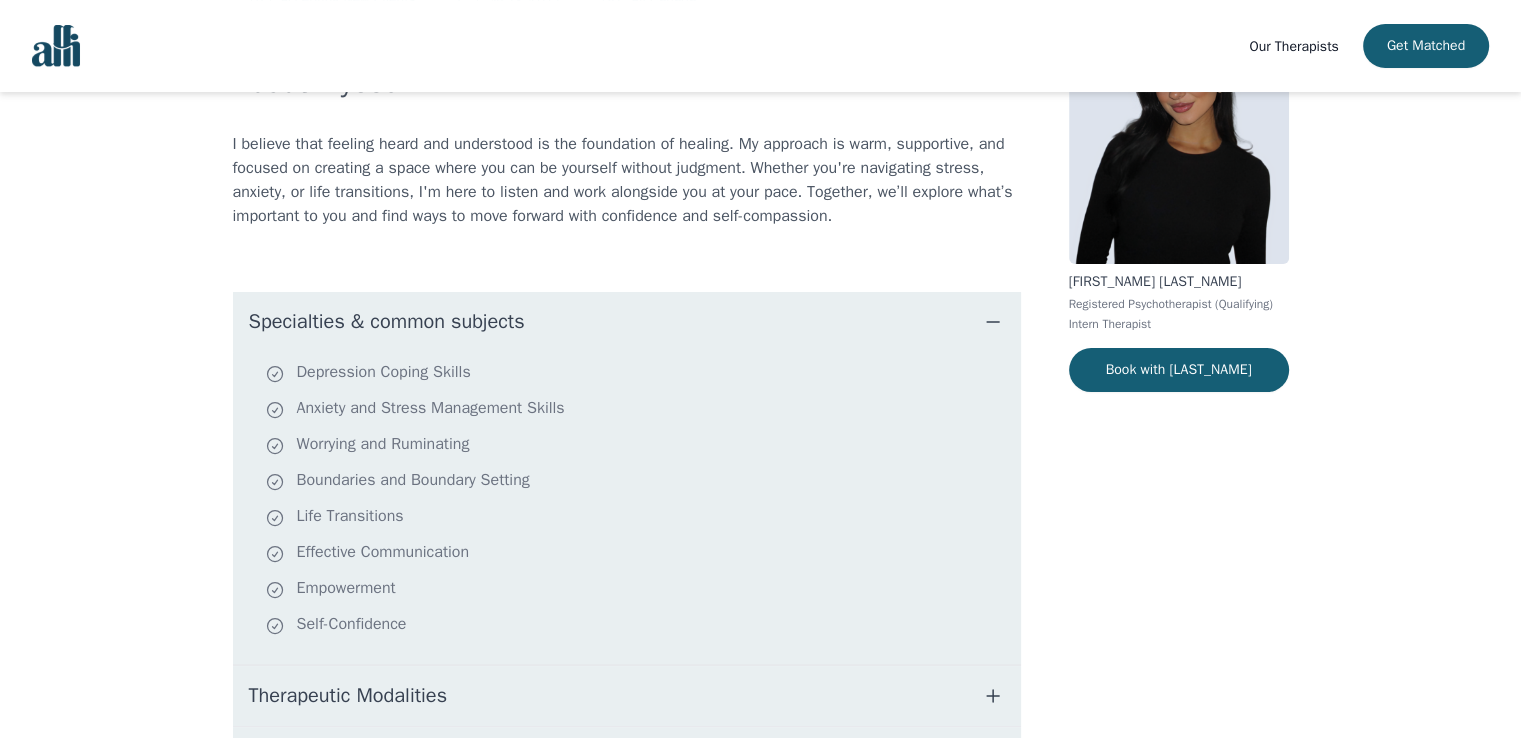 click on "Specialties & common subjects" at bounding box center (627, 322) 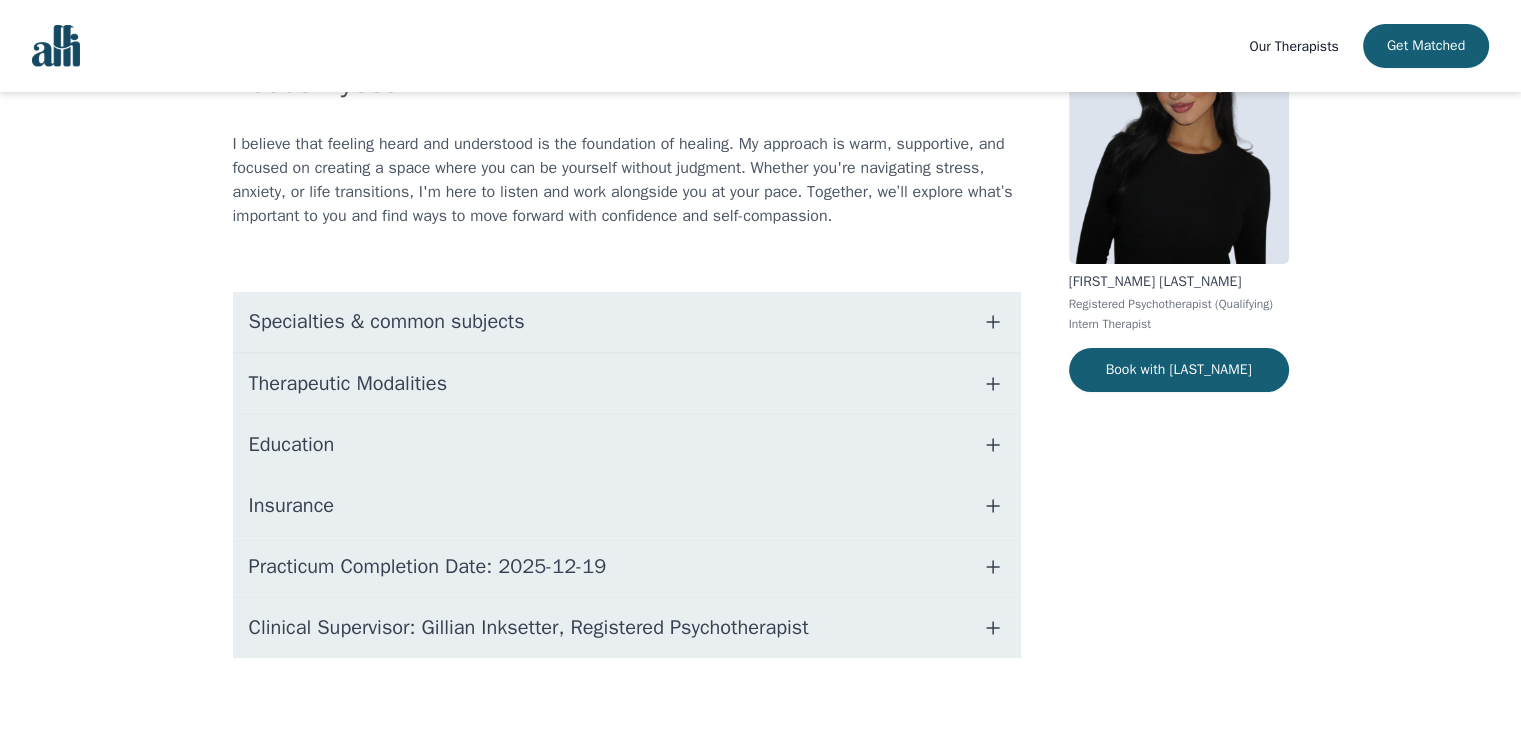 click at bounding box center [993, 384] 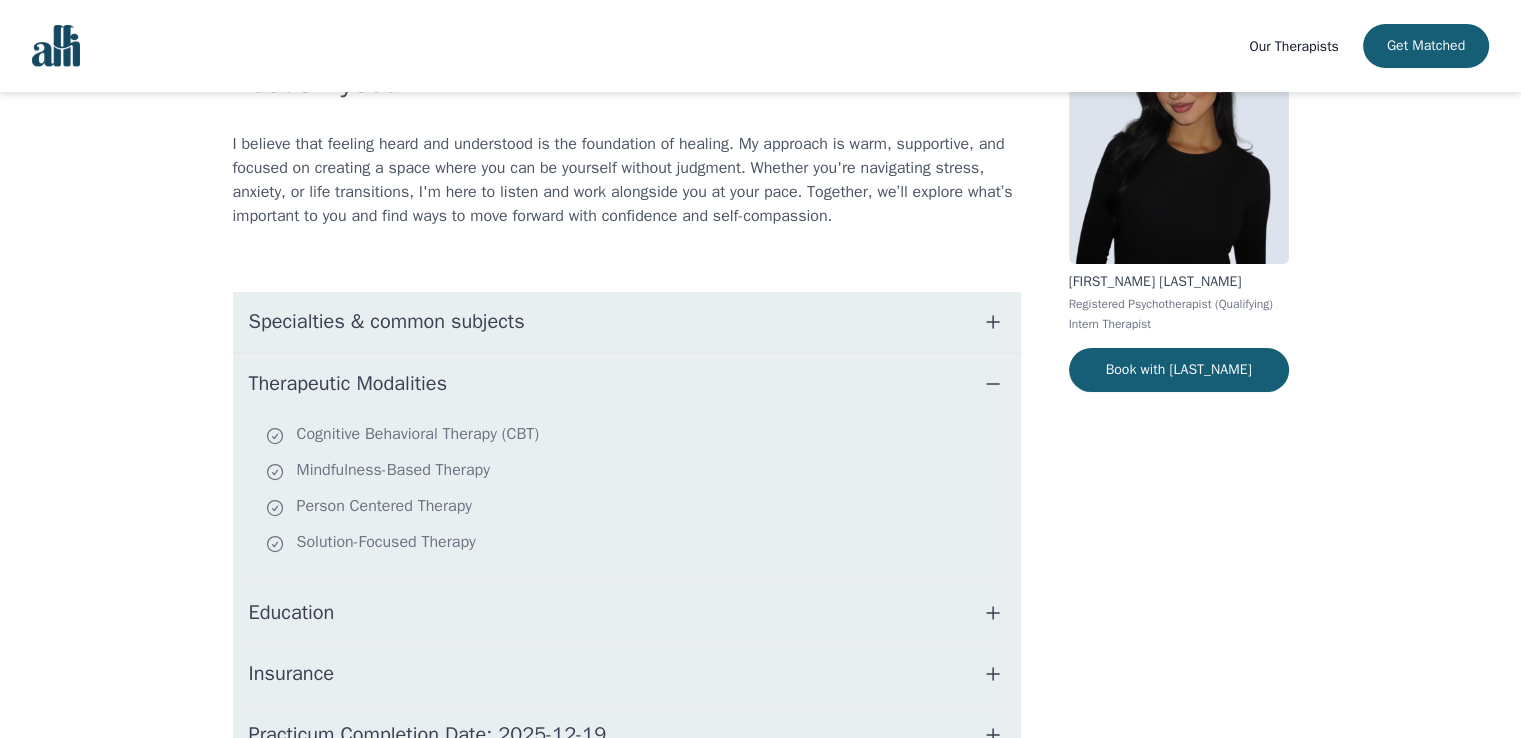 click at bounding box center (993, 384) 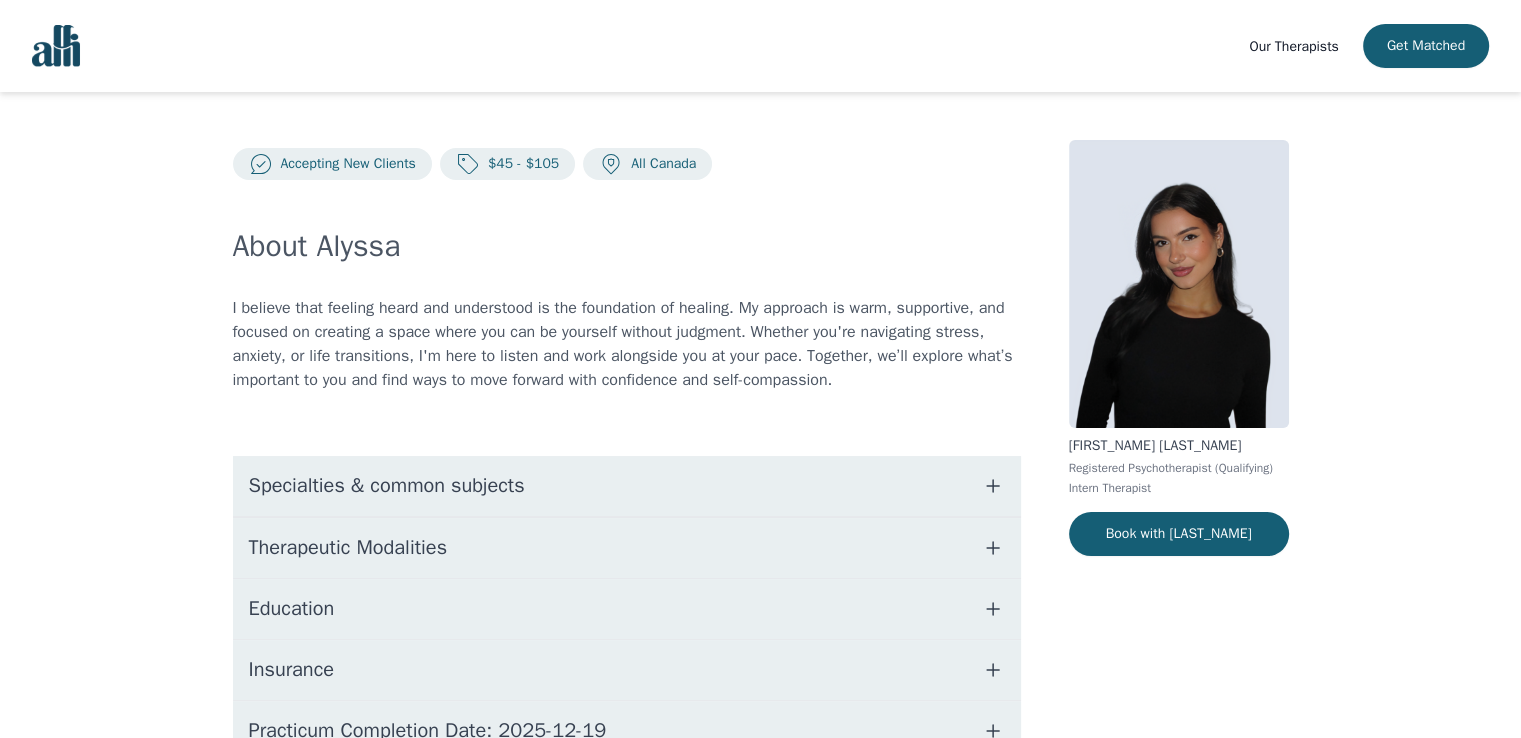 scroll, scrollTop: 0, scrollLeft: 0, axis: both 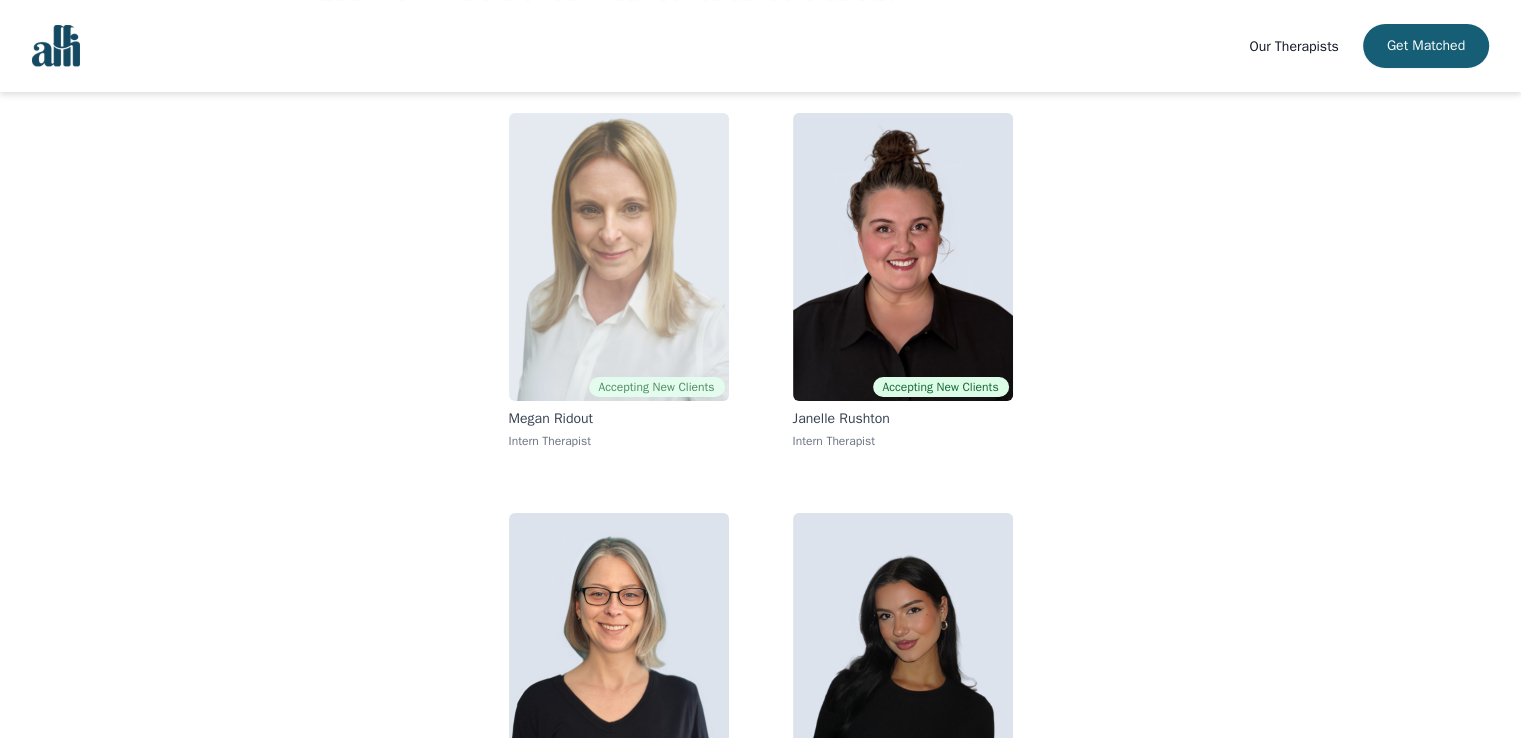click at bounding box center [619, 257] 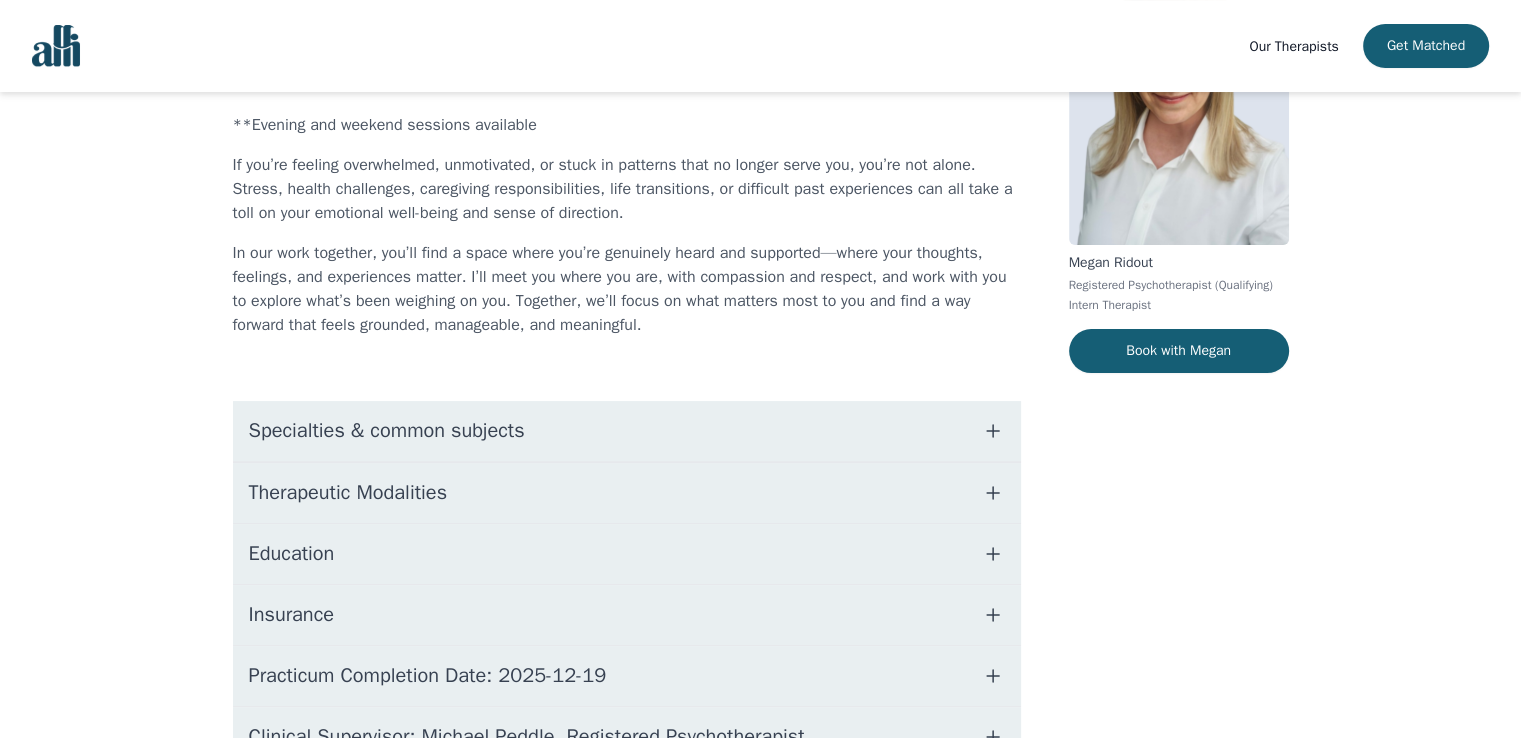scroll, scrollTop: 180, scrollLeft: 0, axis: vertical 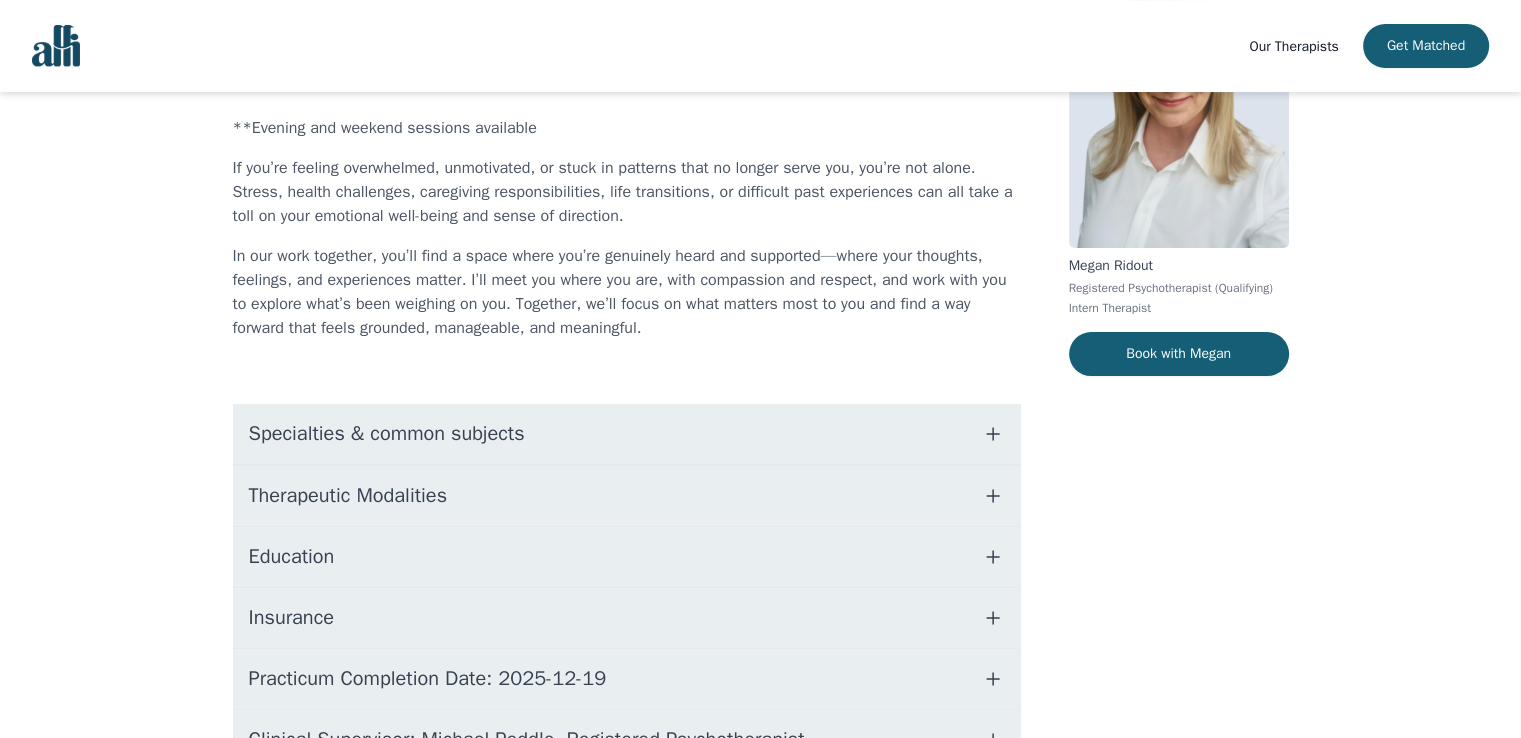 click on "Therapeutic Modalities" at bounding box center [627, 496] 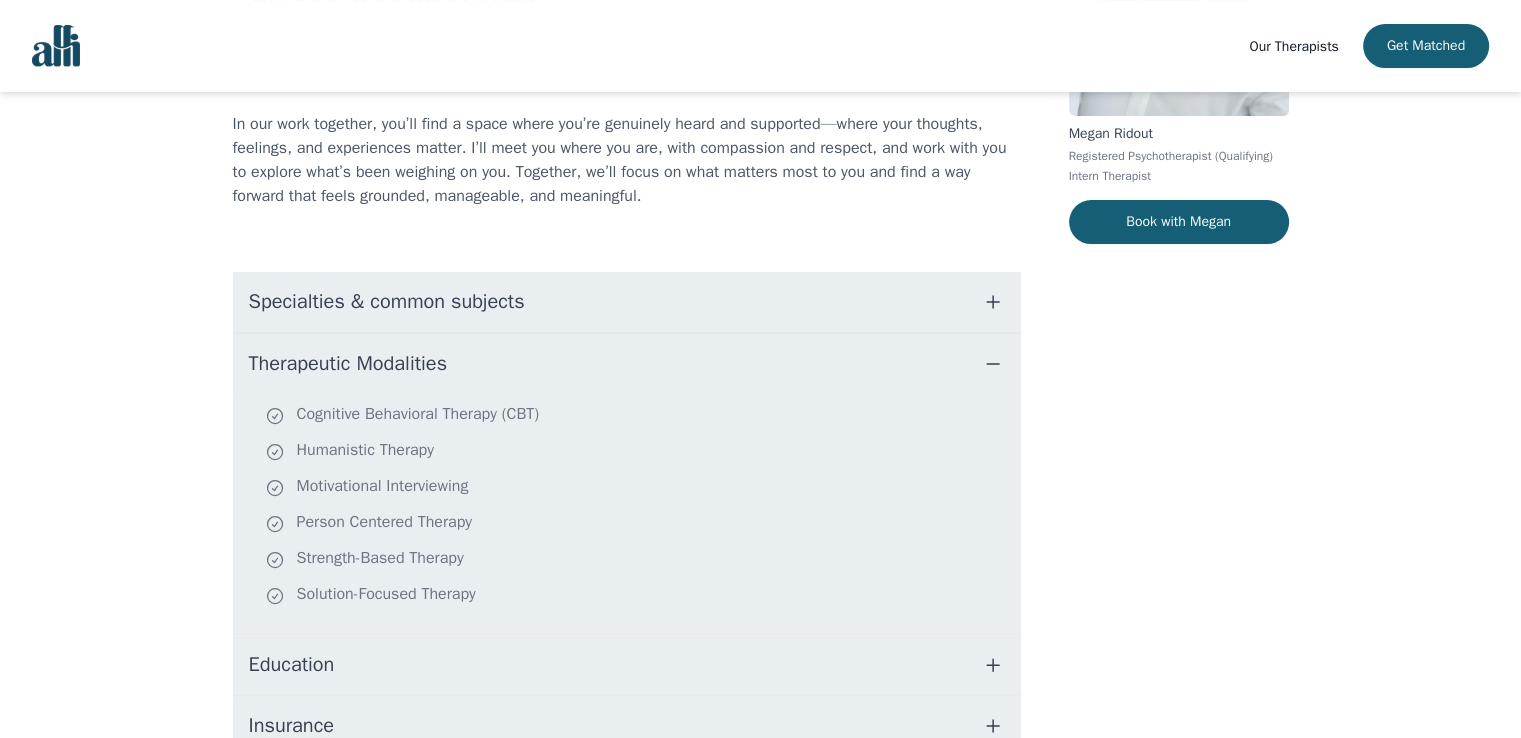 scroll, scrollTop: 312, scrollLeft: 0, axis: vertical 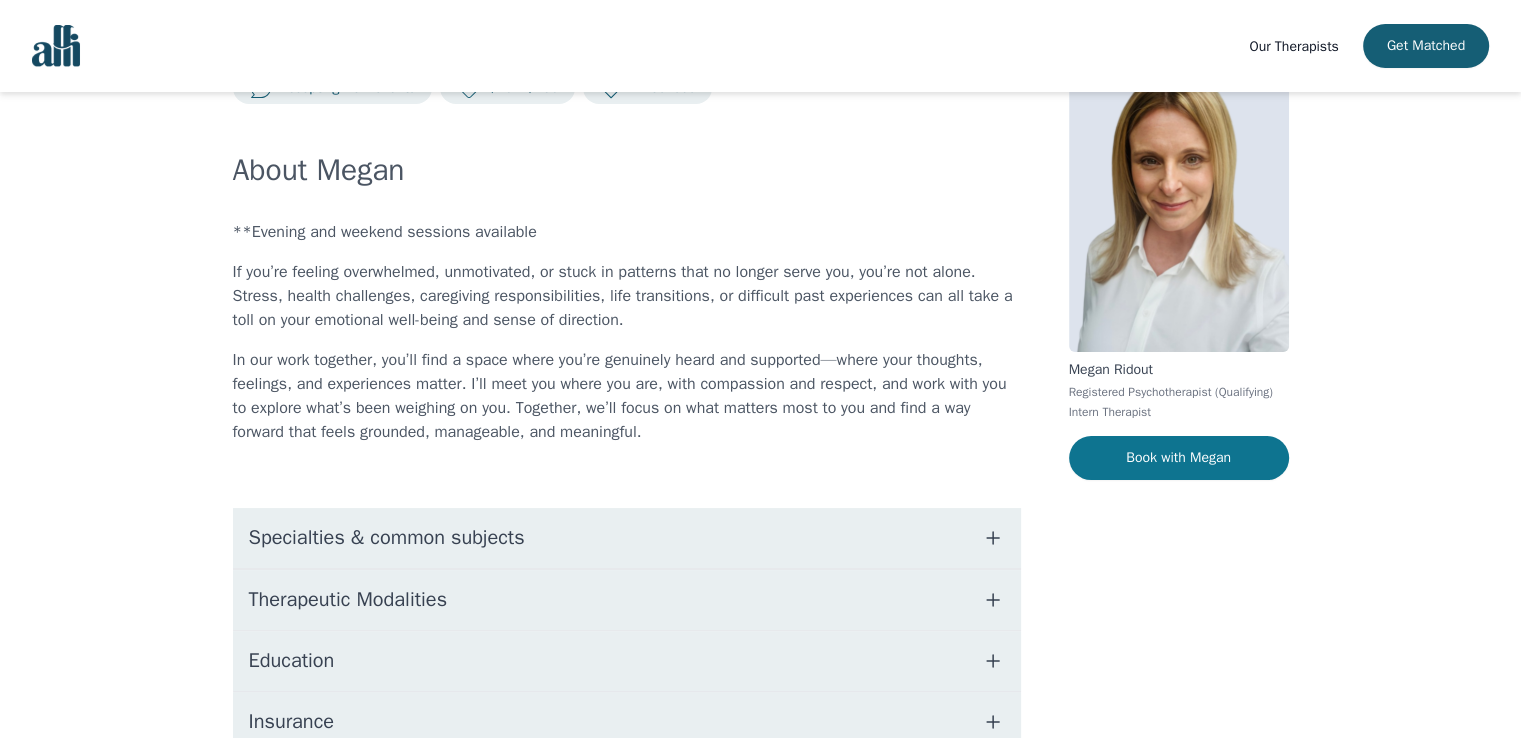 click on "Book with Megan" at bounding box center (1179, 458) 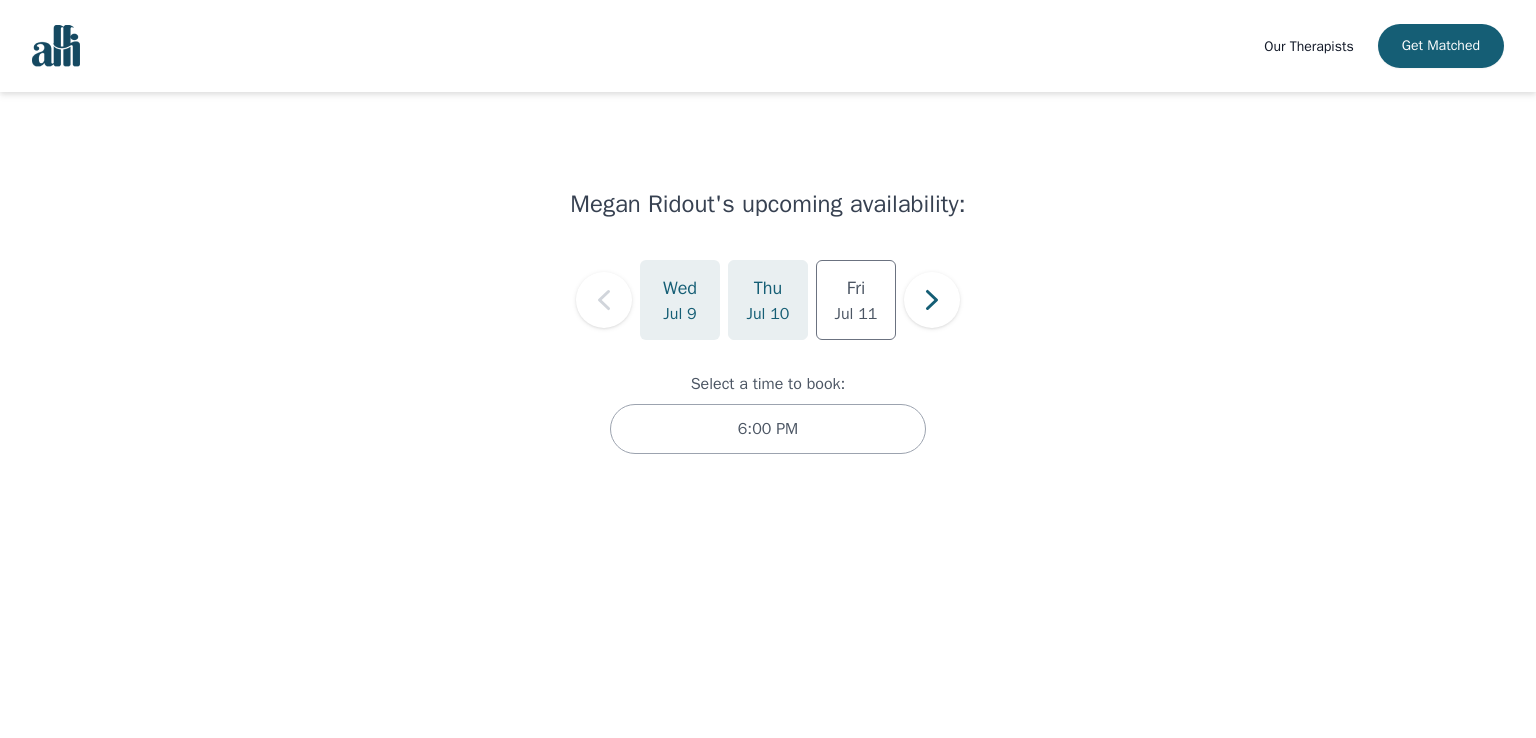 click on "Thu" at bounding box center [768, 288] 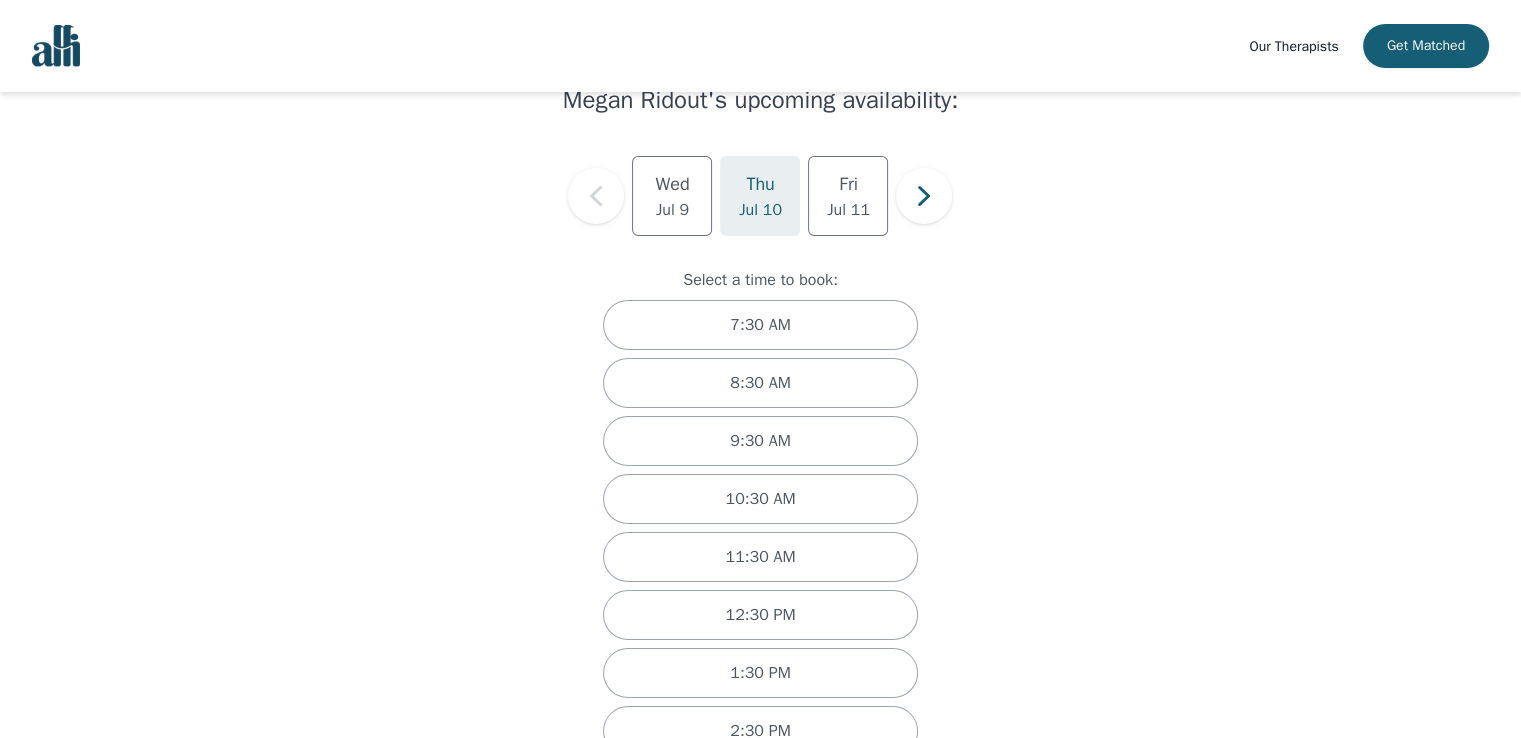 scroll, scrollTop: 0, scrollLeft: 0, axis: both 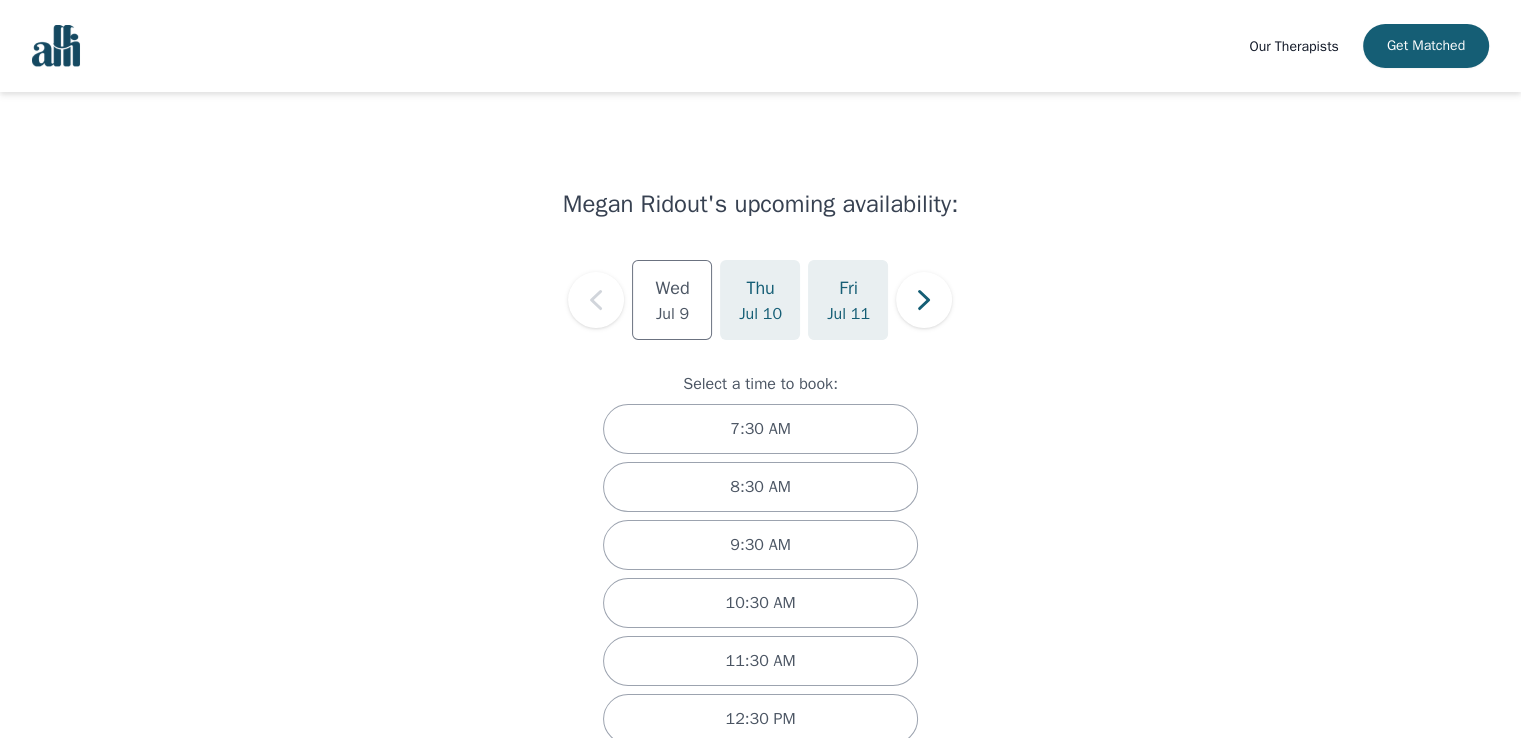 click on "Jul 11" at bounding box center [672, 314] 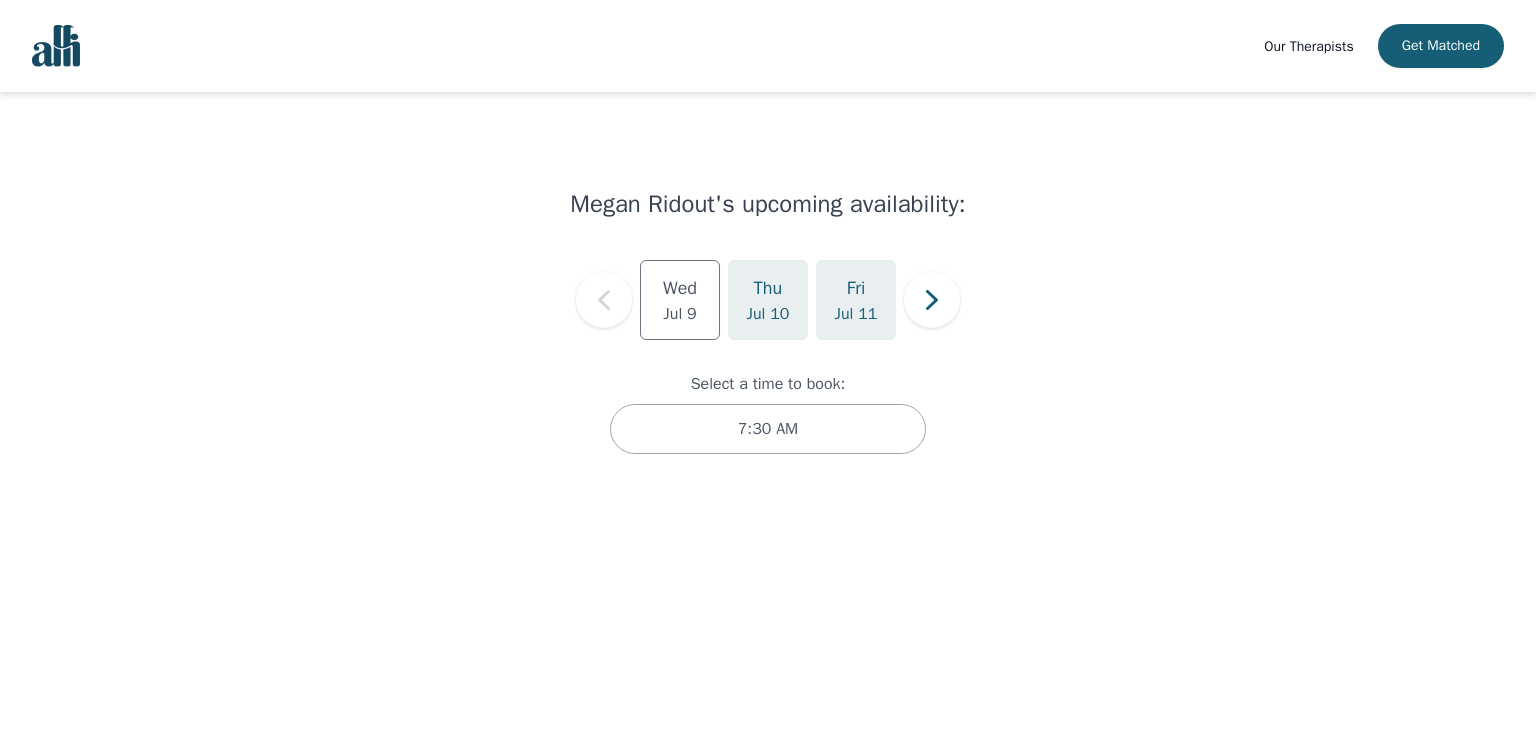click on "Jul 10" at bounding box center [679, 314] 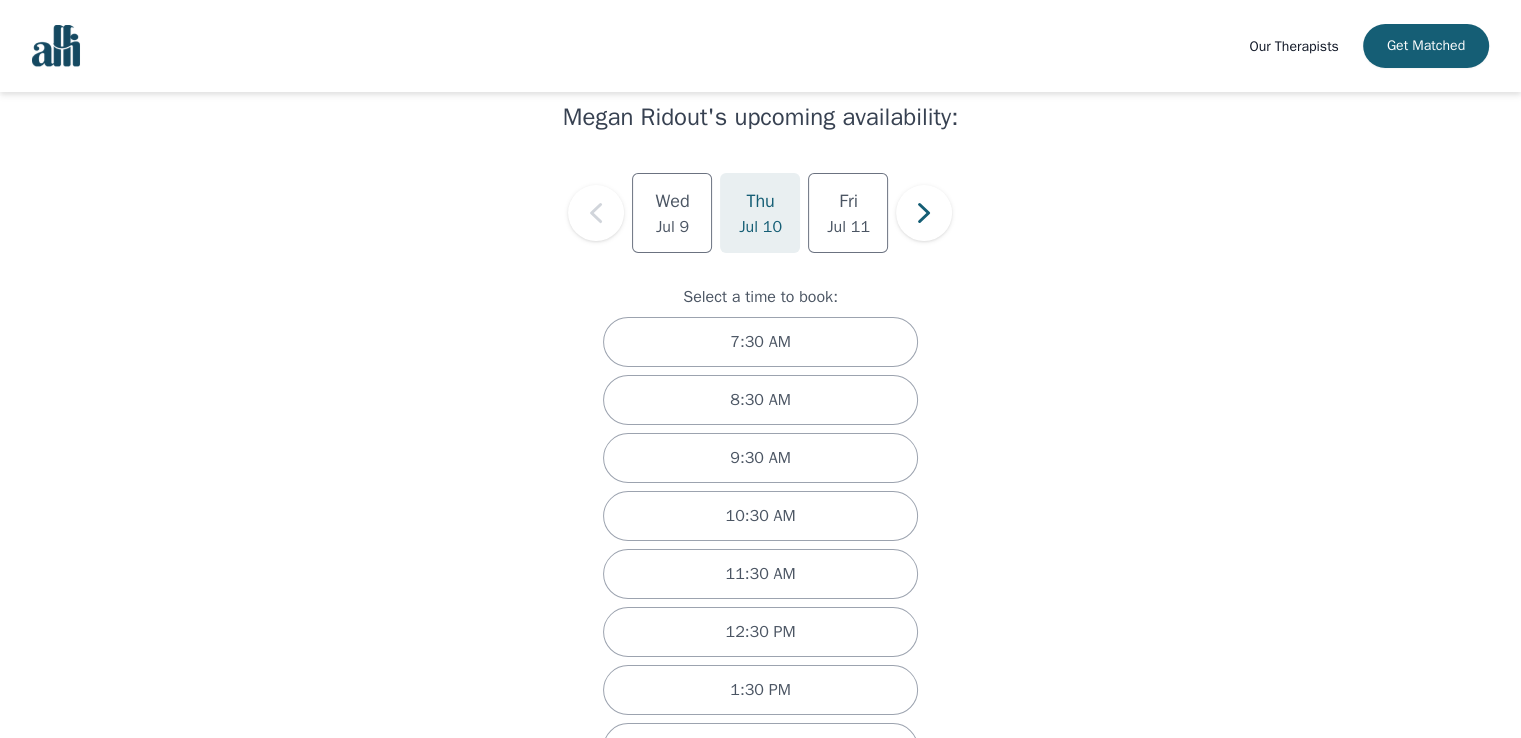 scroll, scrollTop: 86, scrollLeft: 0, axis: vertical 